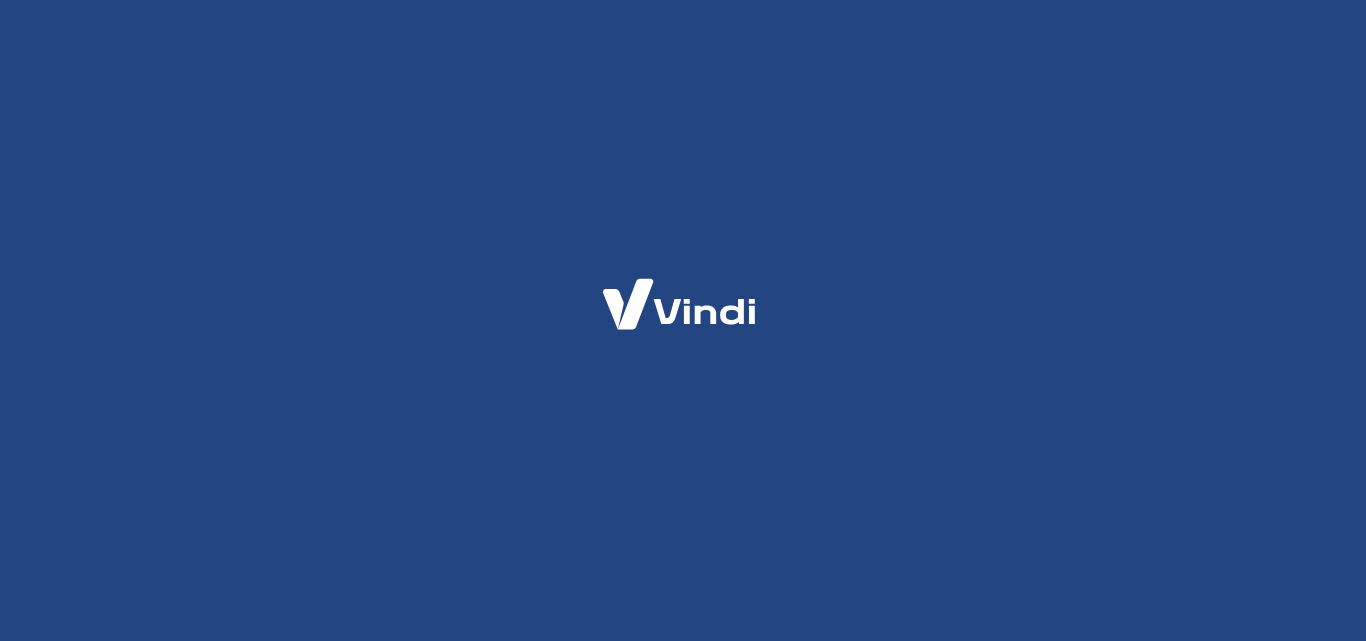 scroll, scrollTop: 0, scrollLeft: 0, axis: both 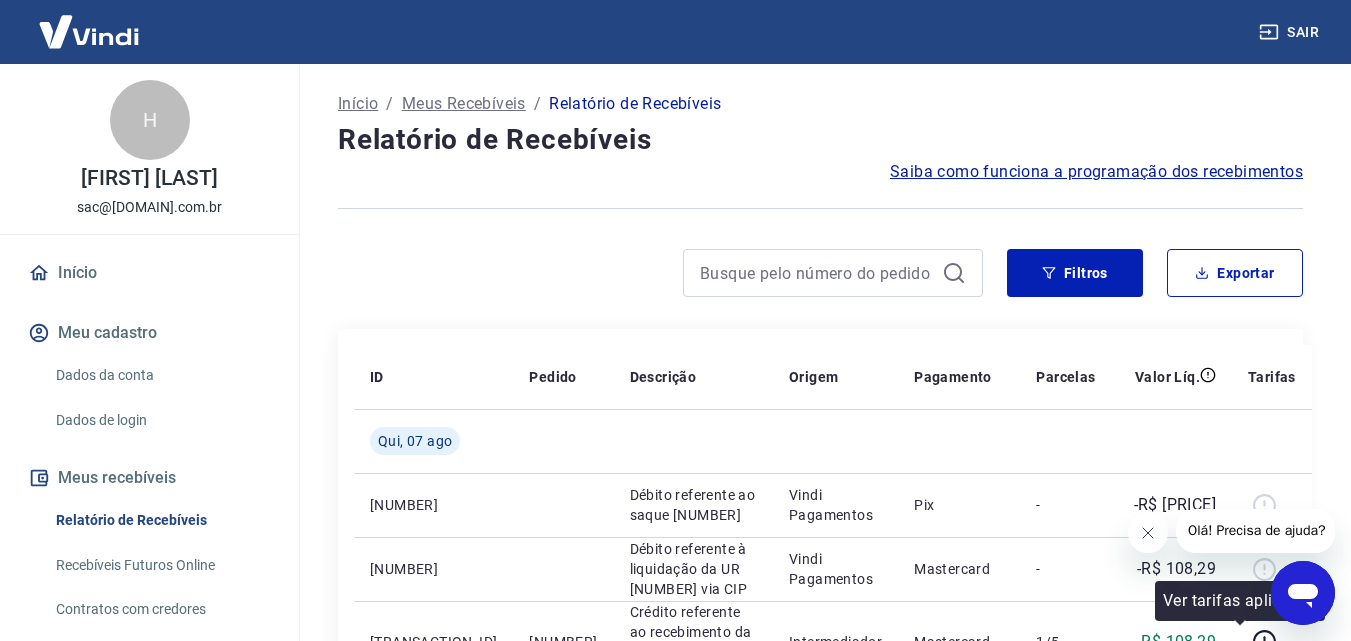 click 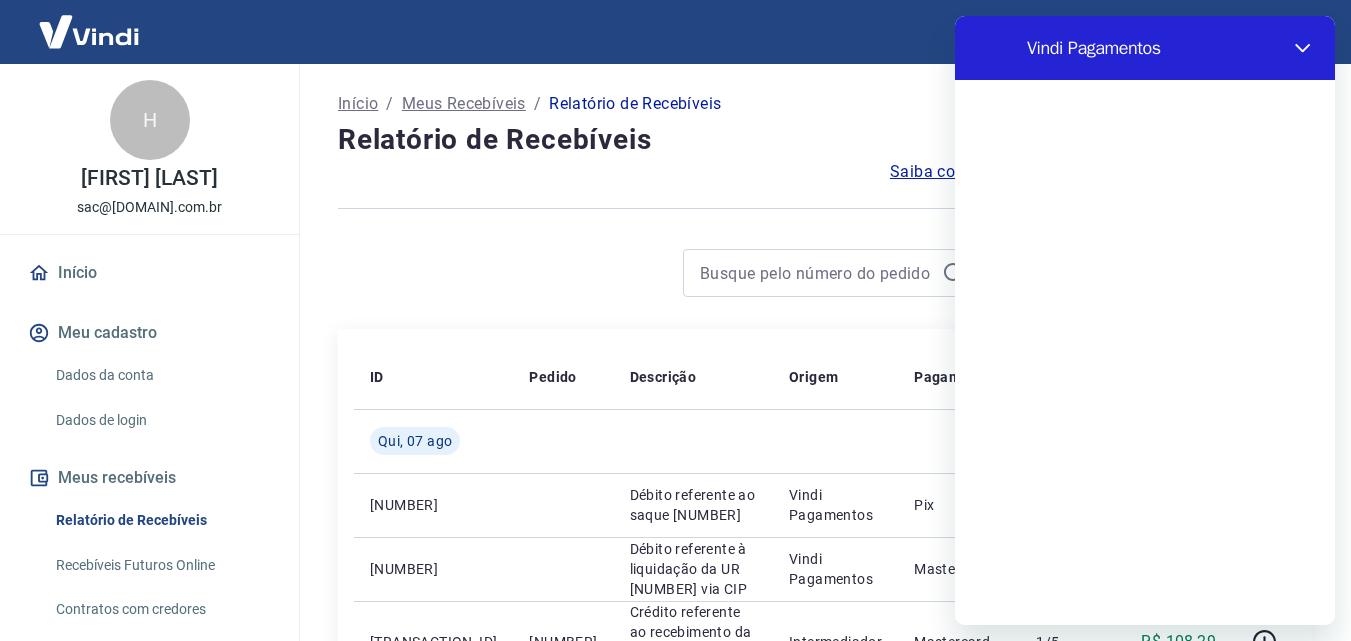 scroll, scrollTop: 0, scrollLeft: 0, axis: both 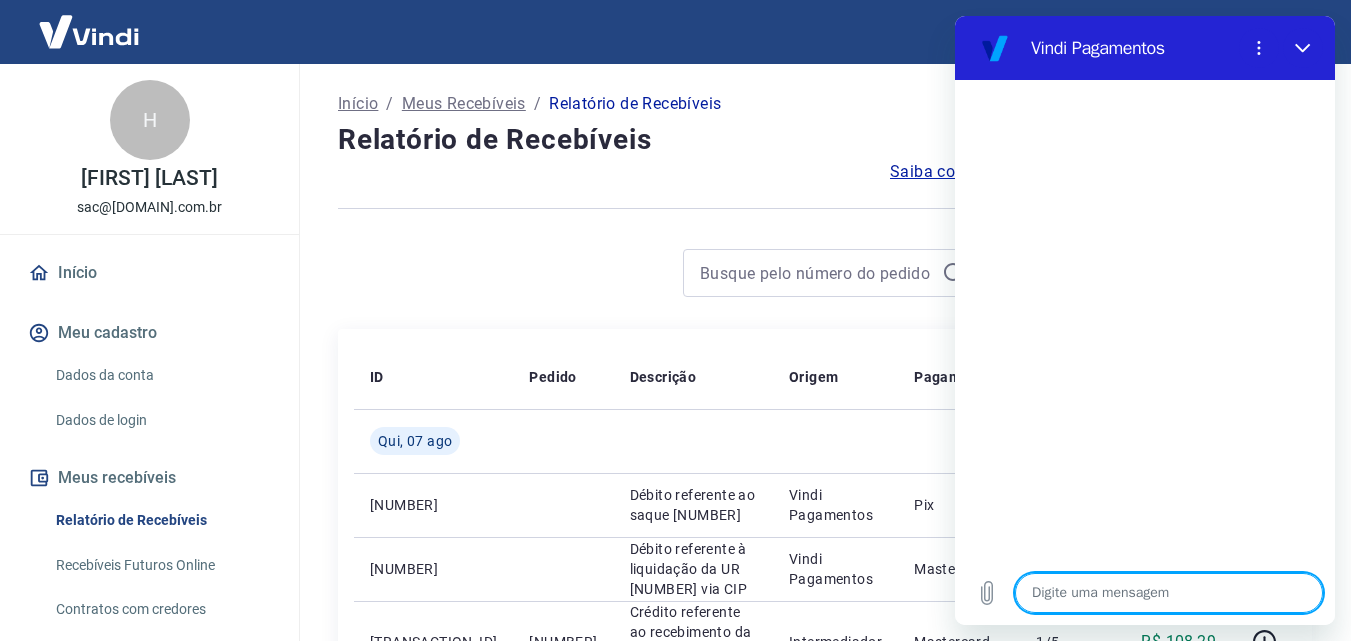 type on "O" 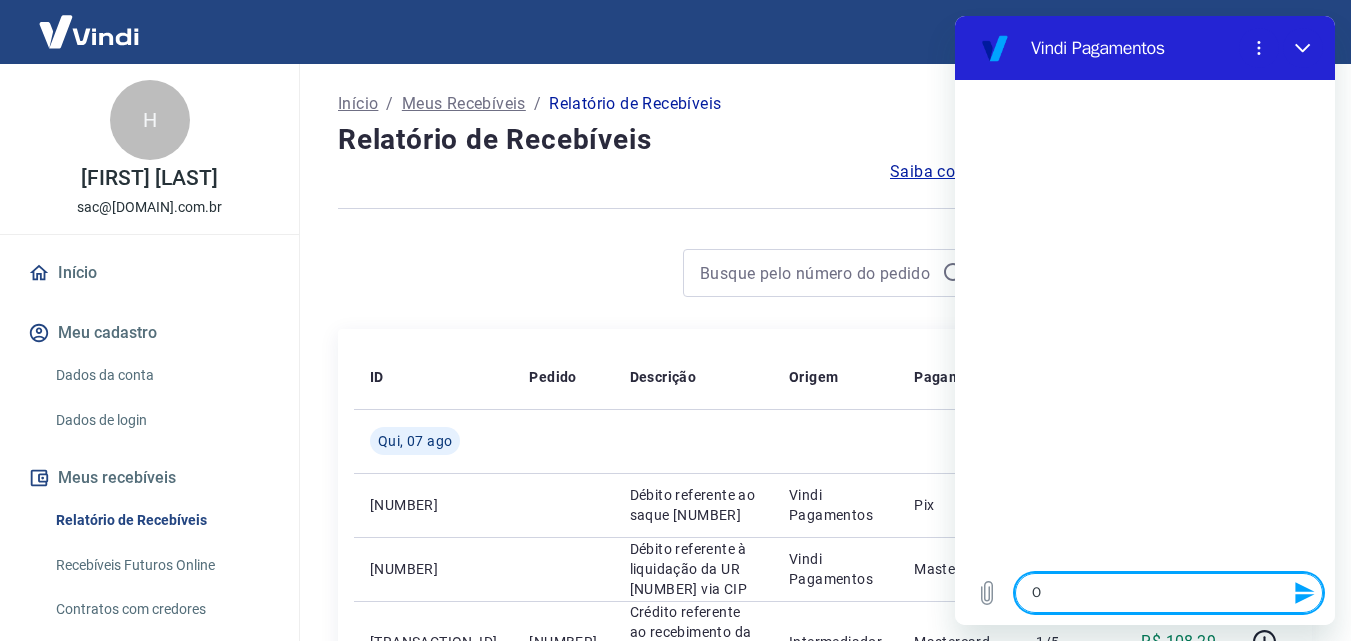 type on "Ol" 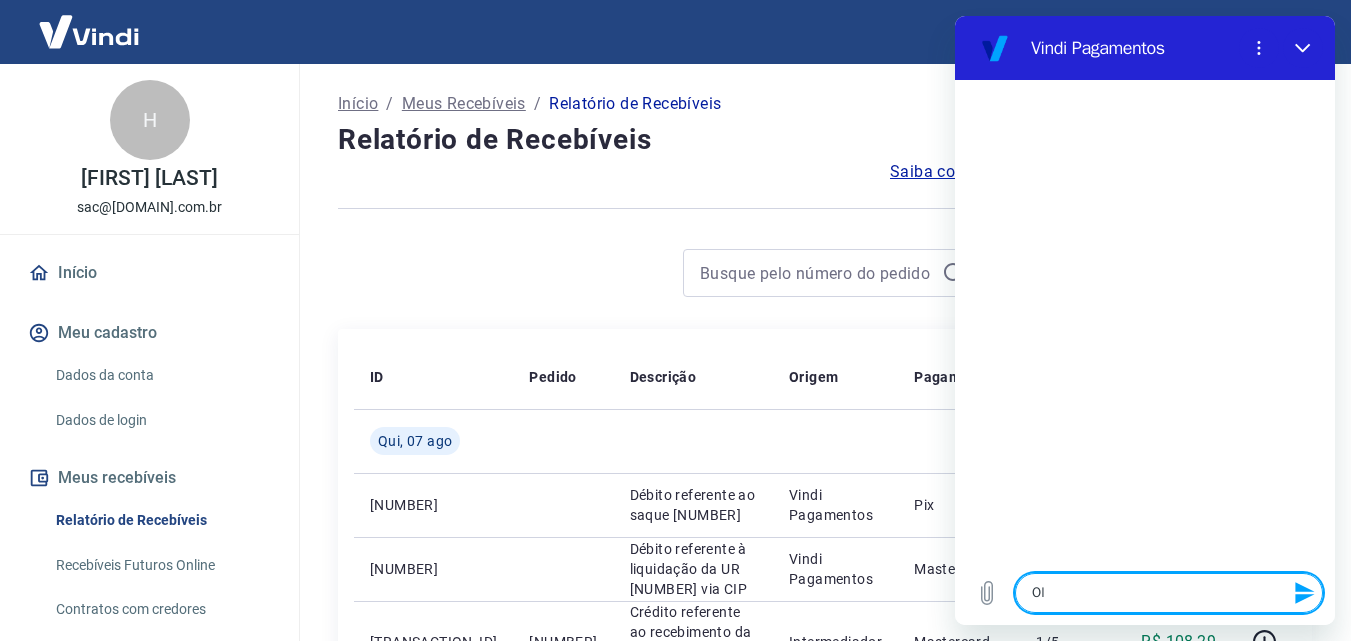 type on "x" 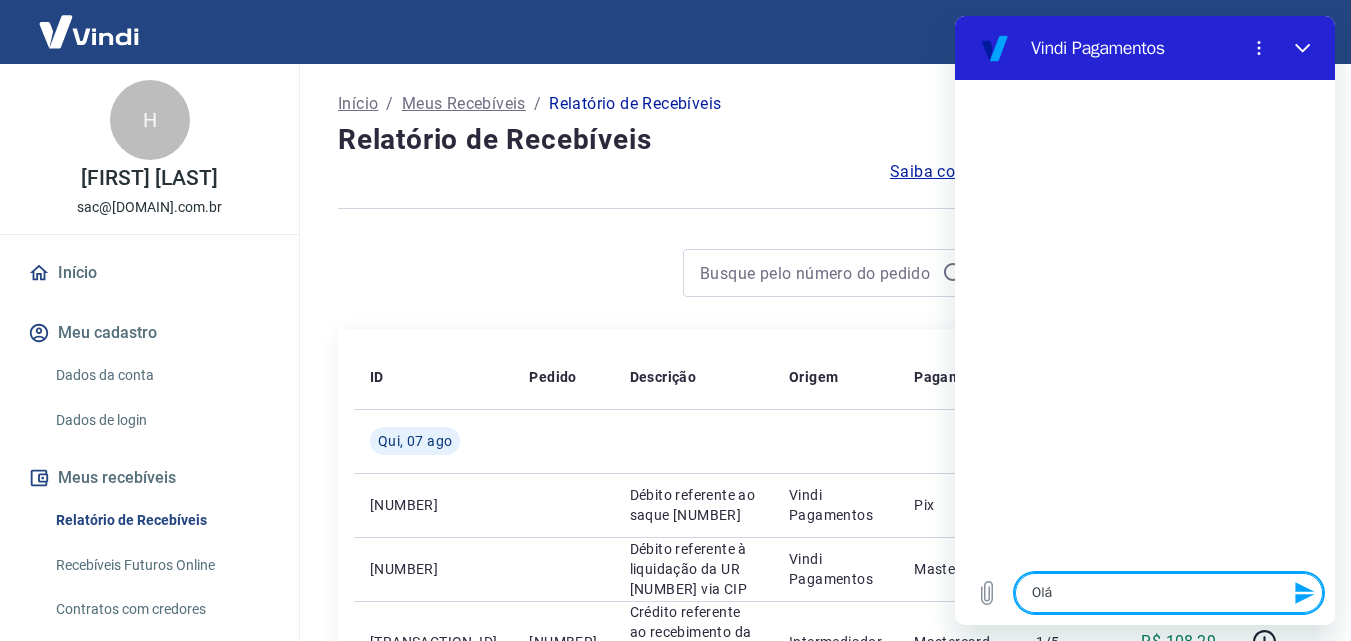 type 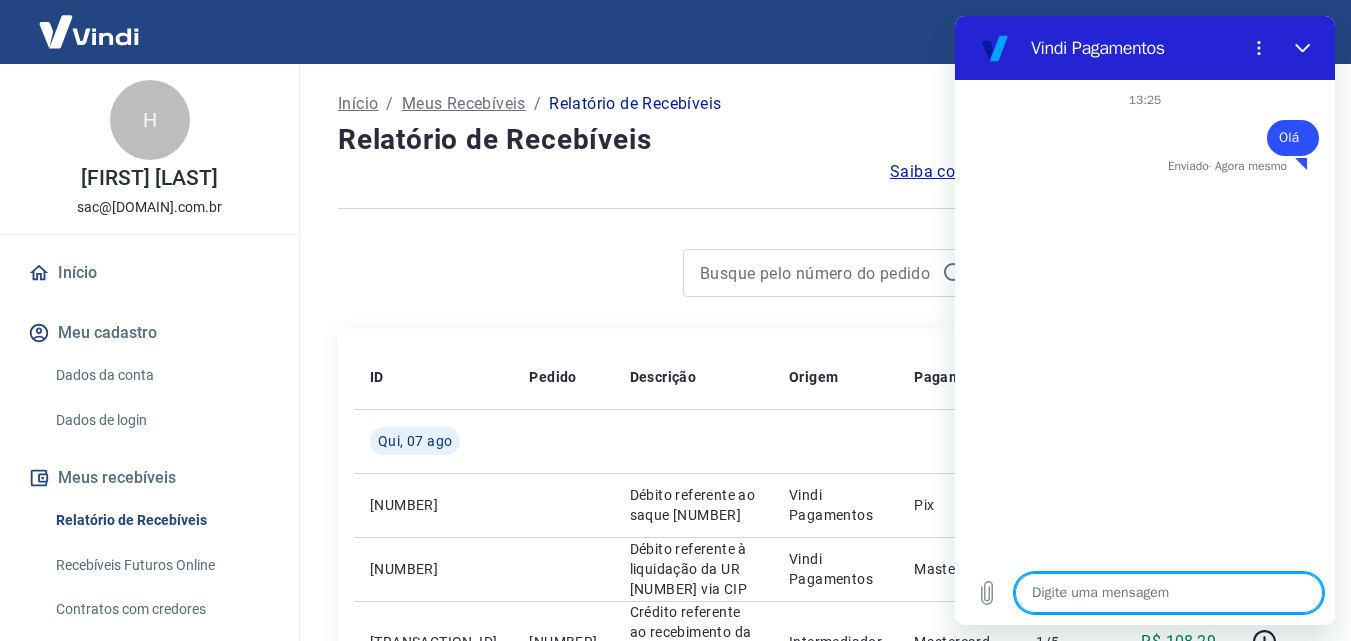 type on "x" 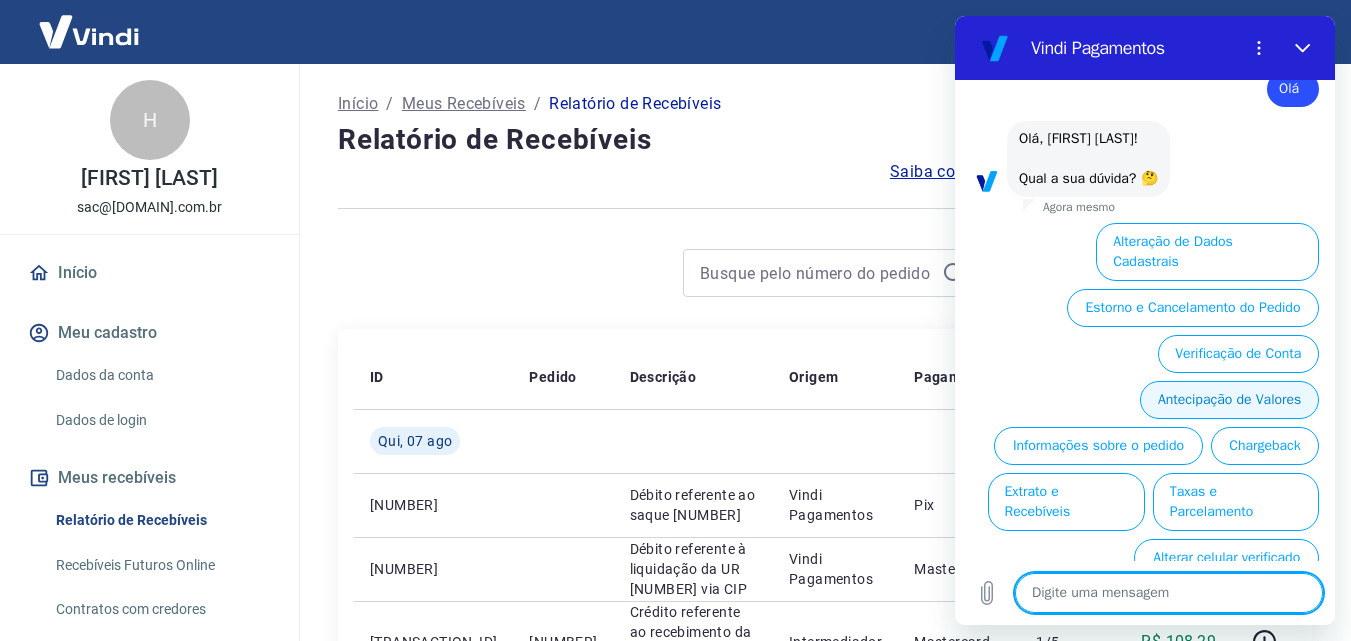 scroll, scrollTop: 76, scrollLeft: 0, axis: vertical 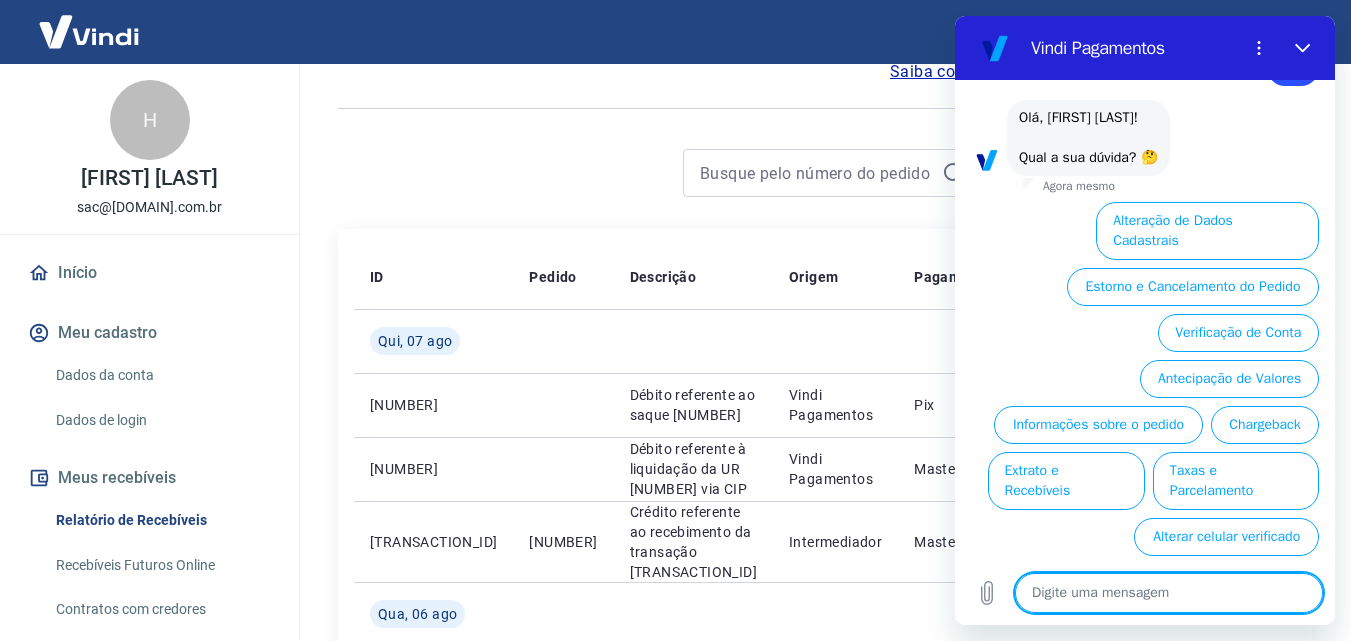 click at bounding box center (1169, 593) 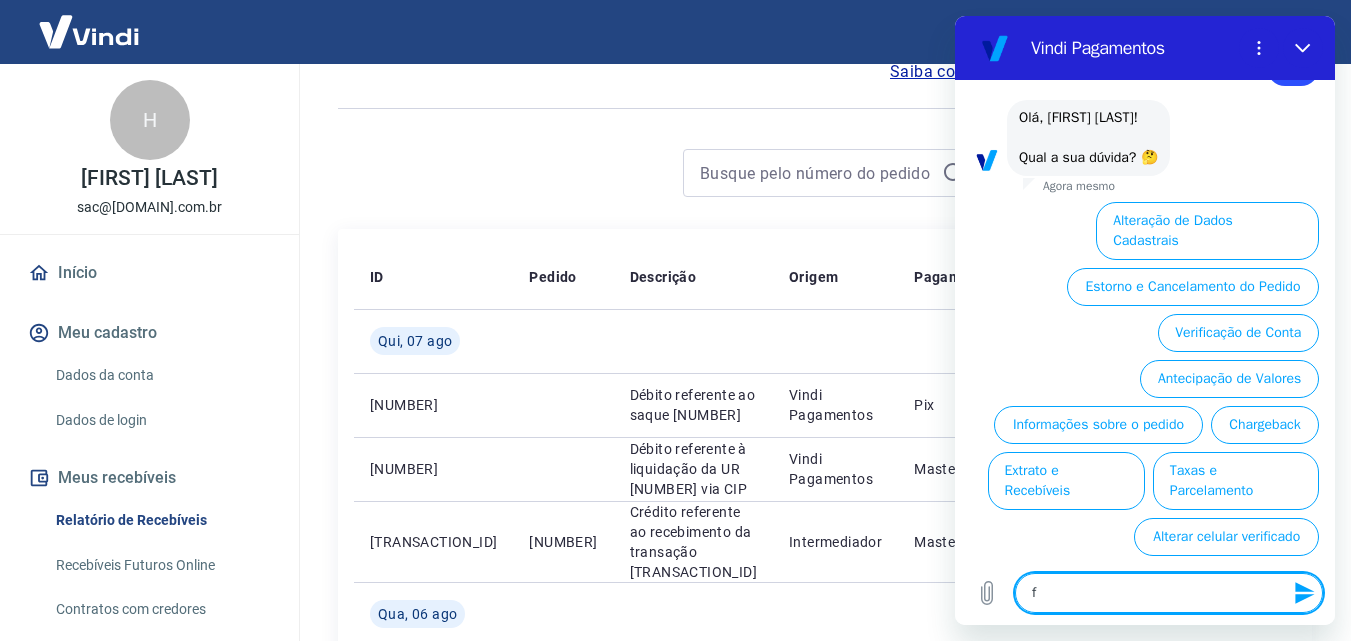 type on "fa" 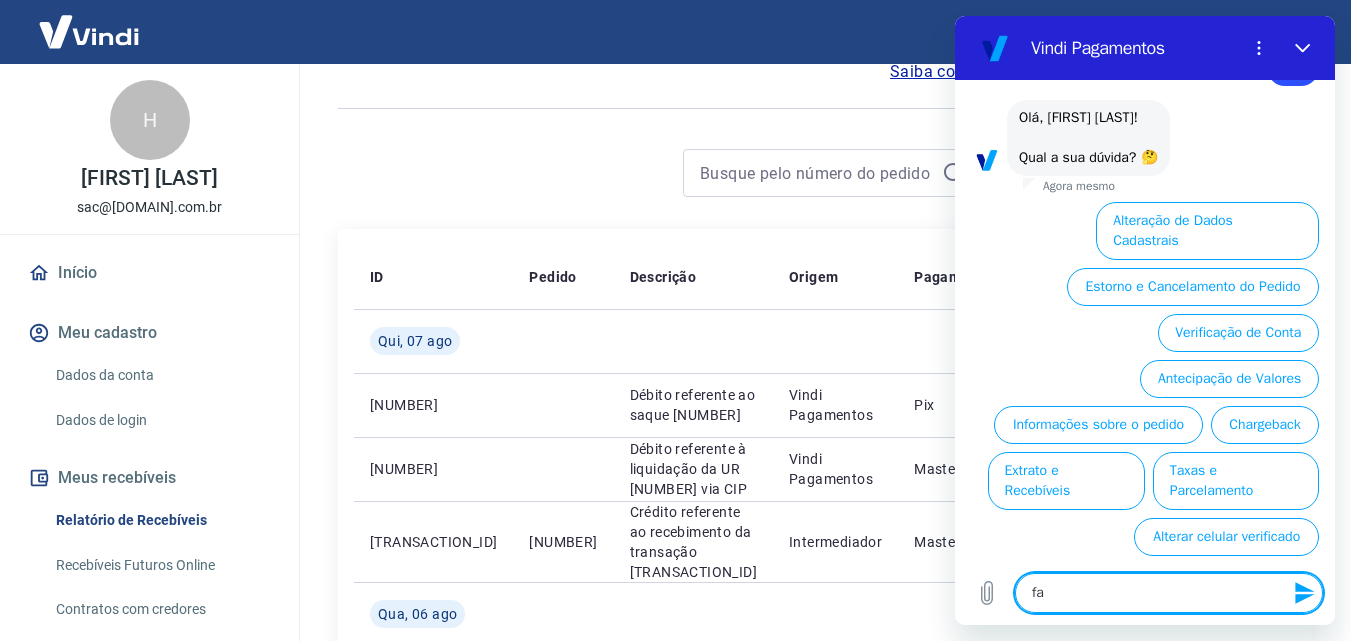type on "fal" 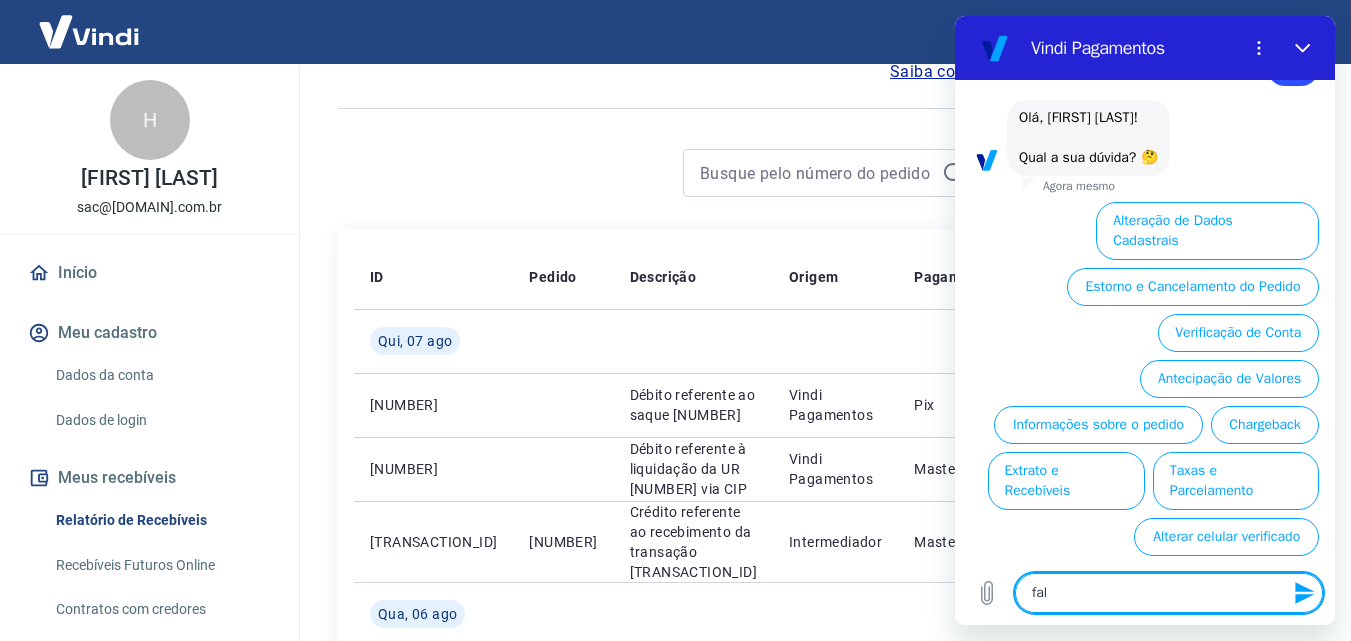 type on "fala" 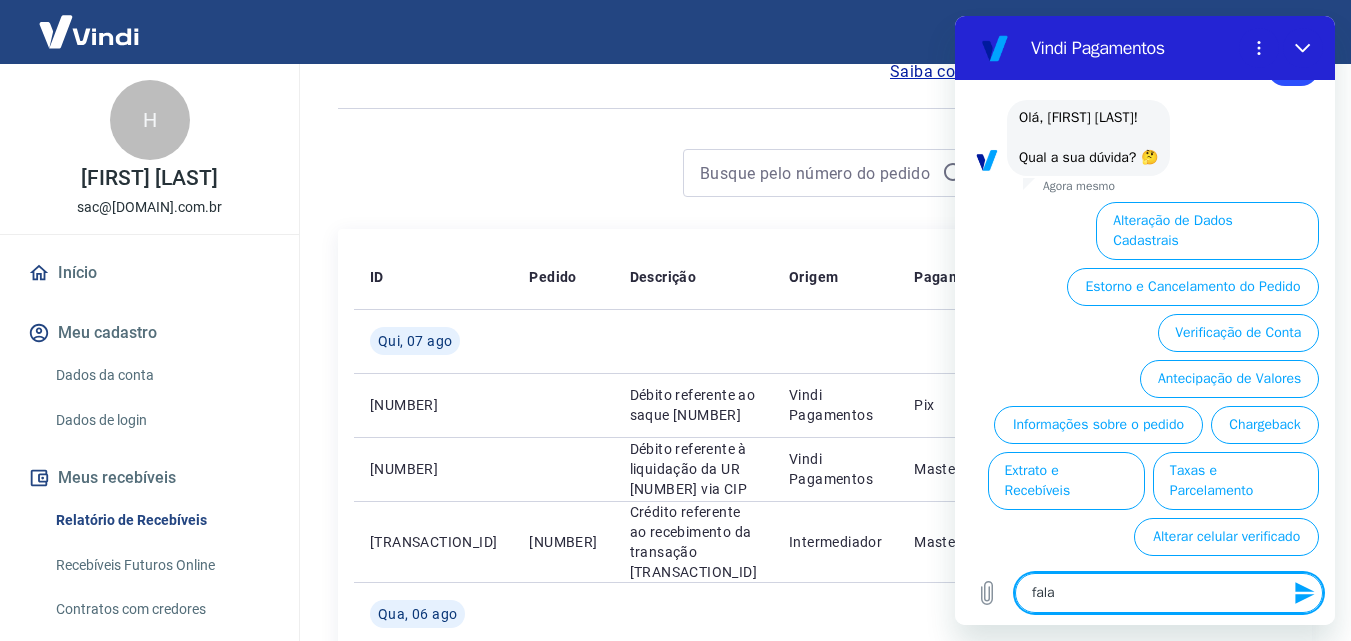 type on "falar" 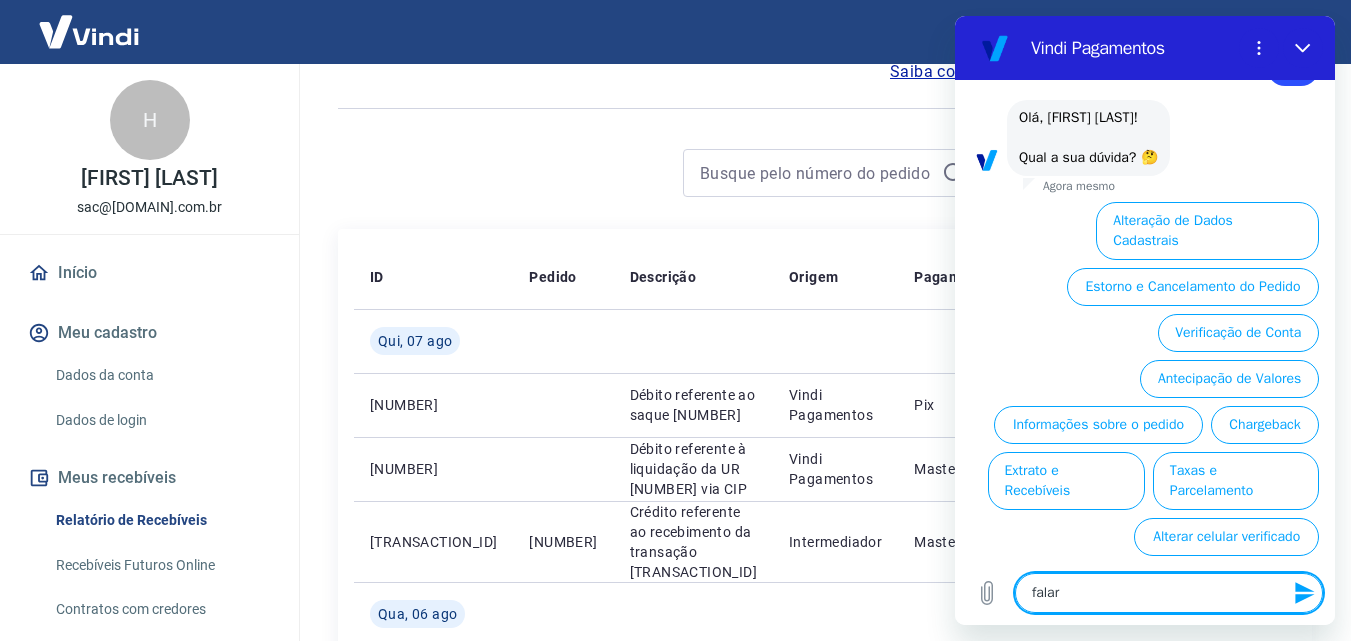 type on "x" 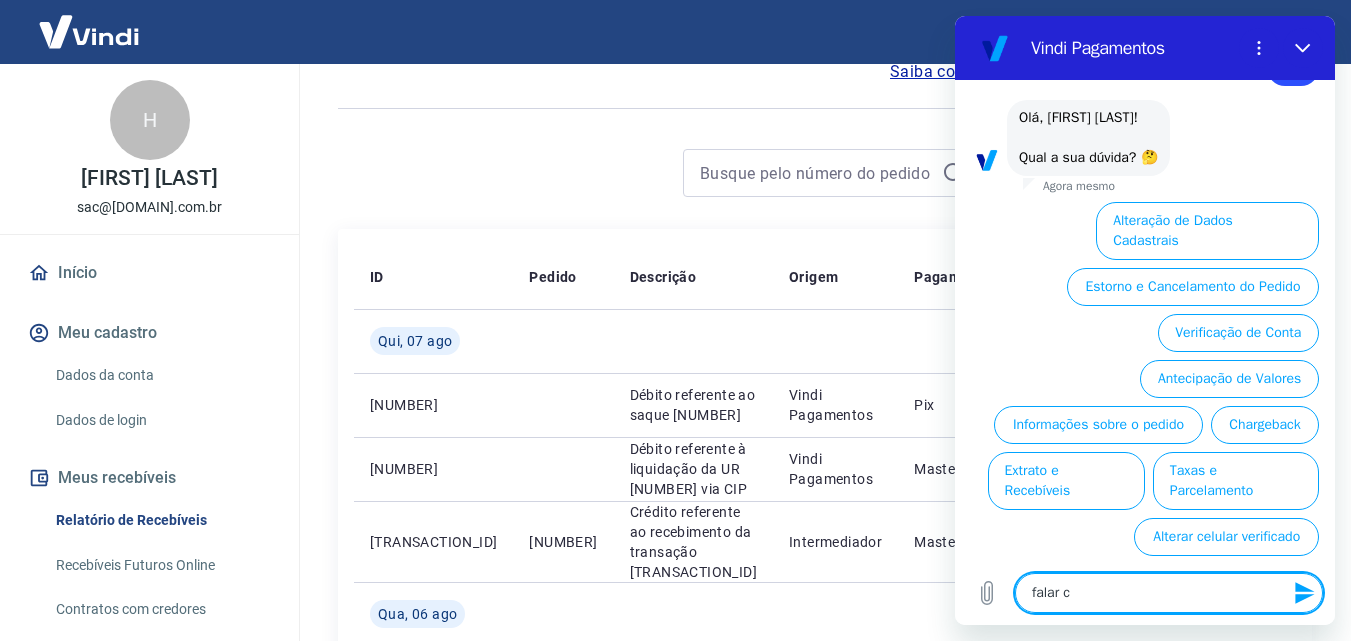 type on "falar co" 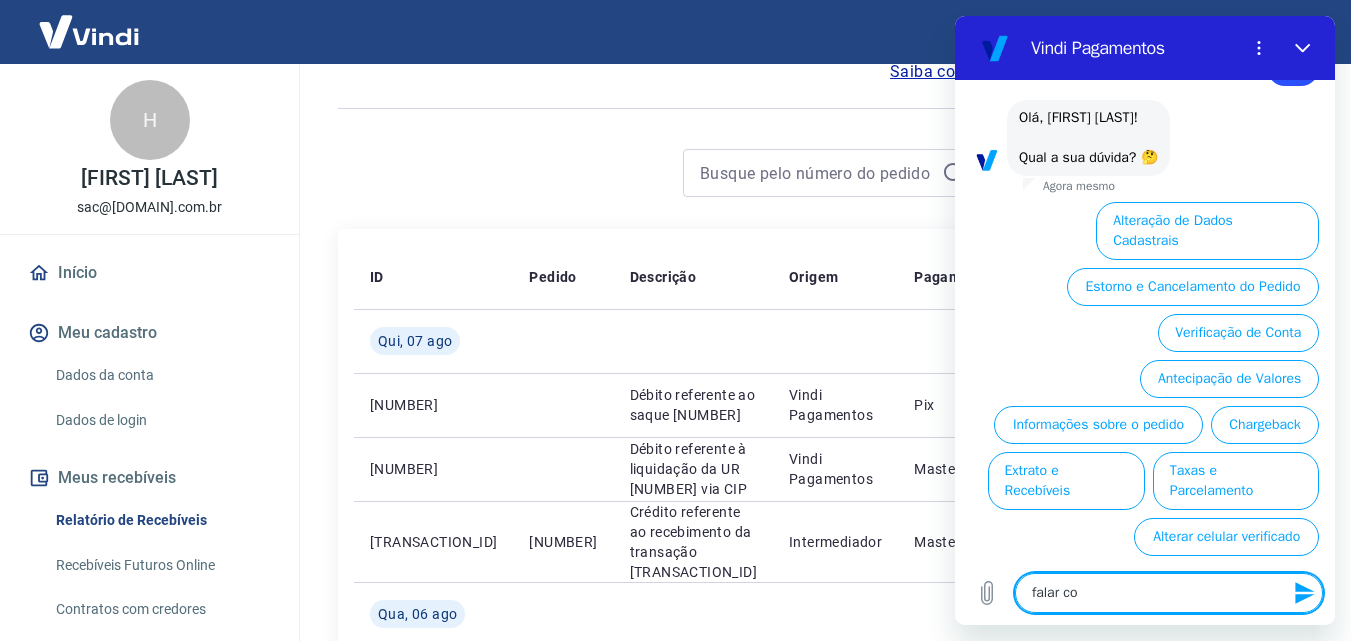 type on "falar com" 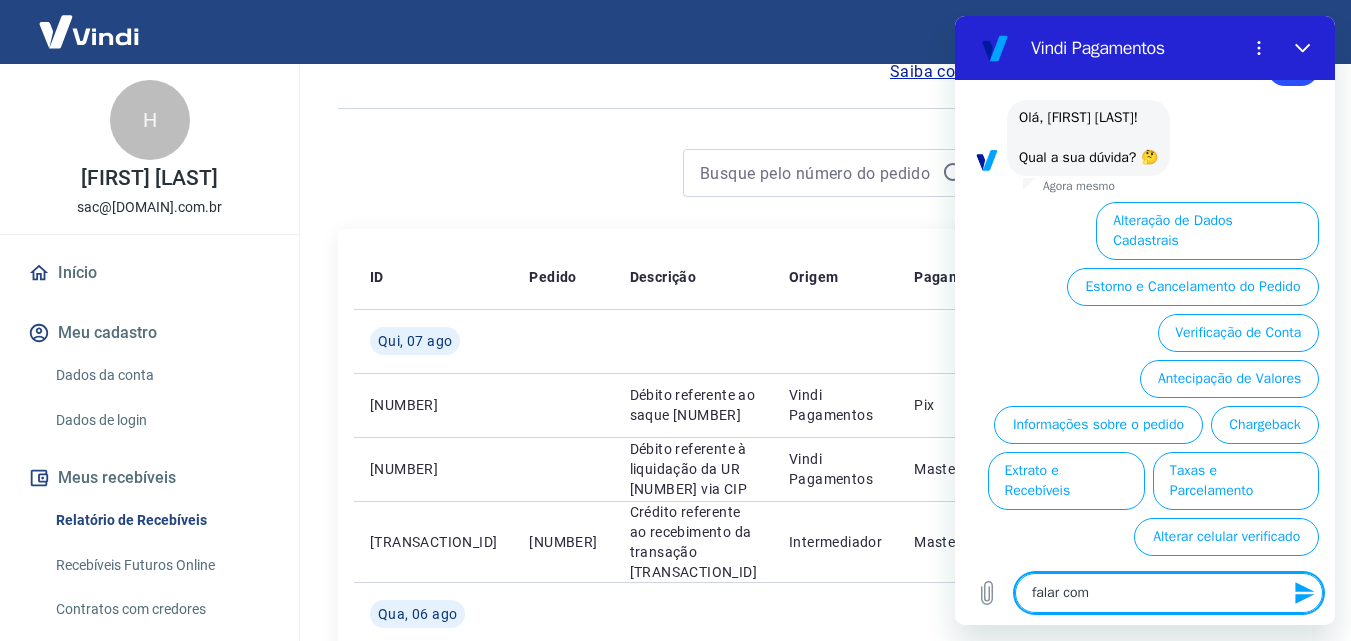 type on "falar com" 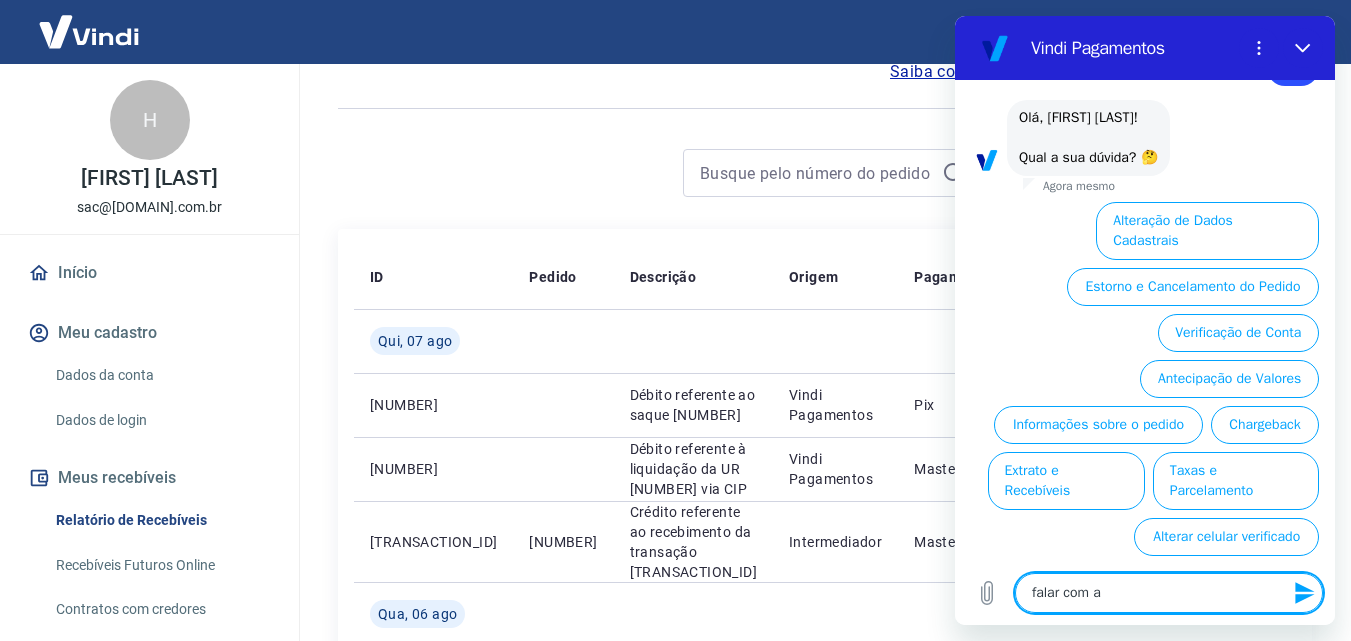 type on "falar com at" 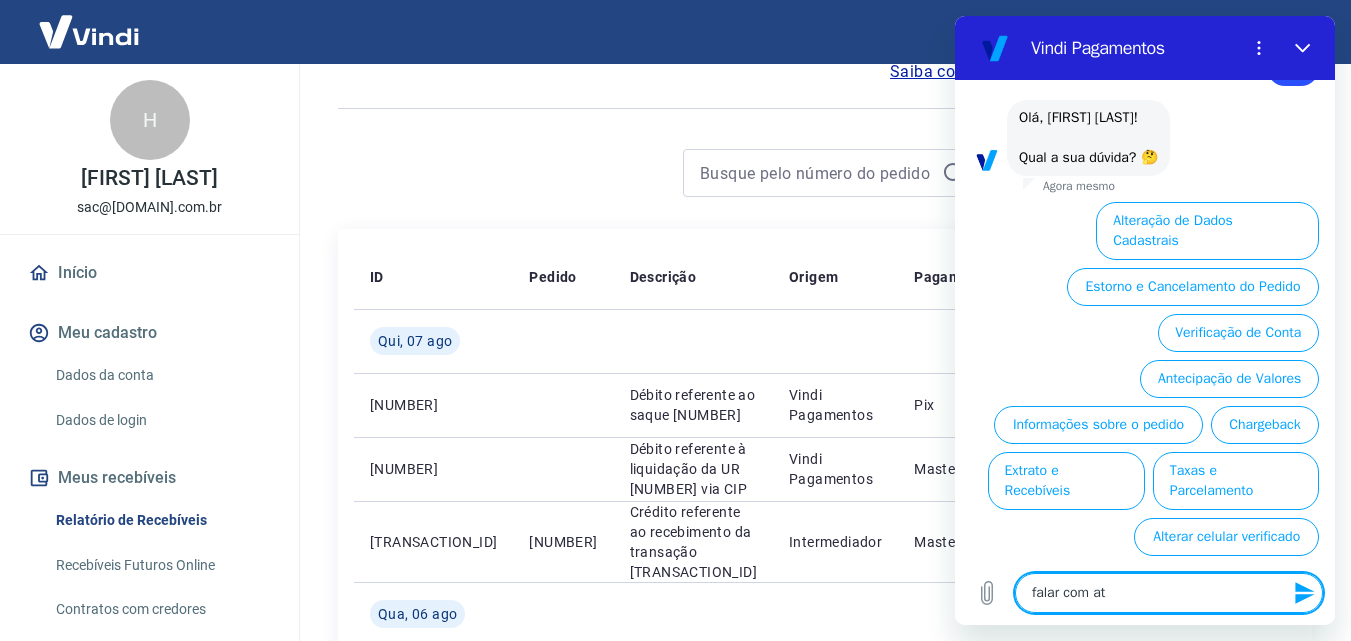 type on "falar com ate" 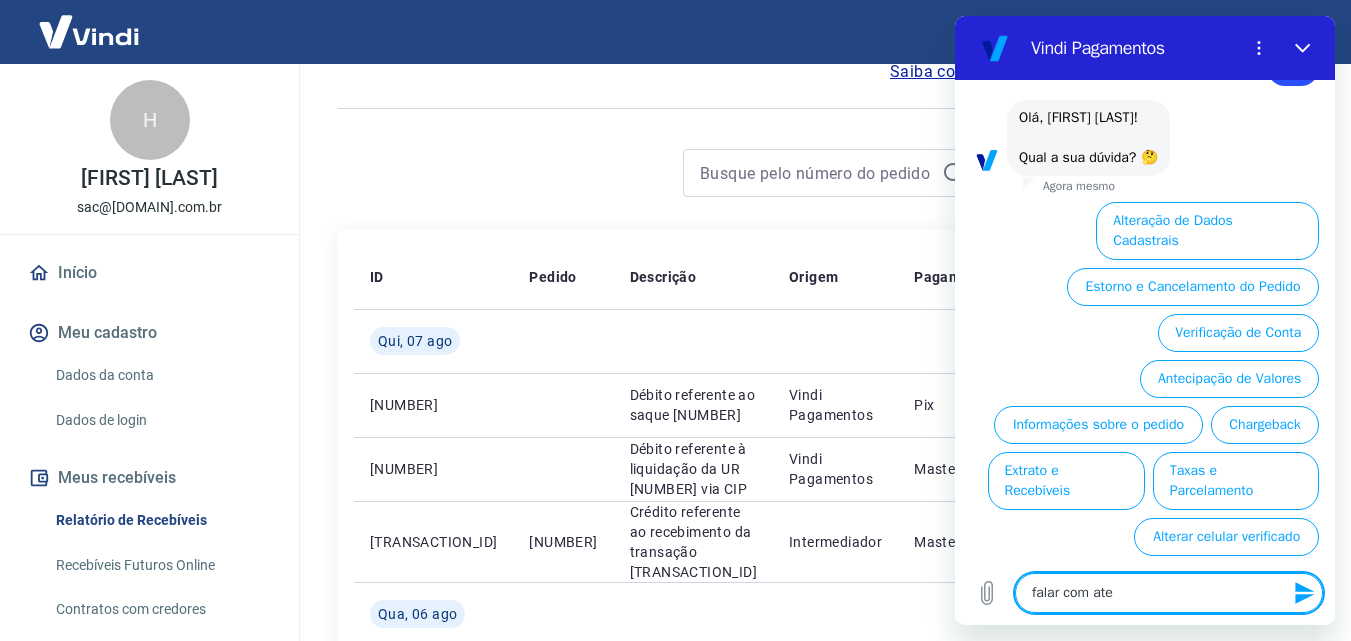 type on "falar com aten" 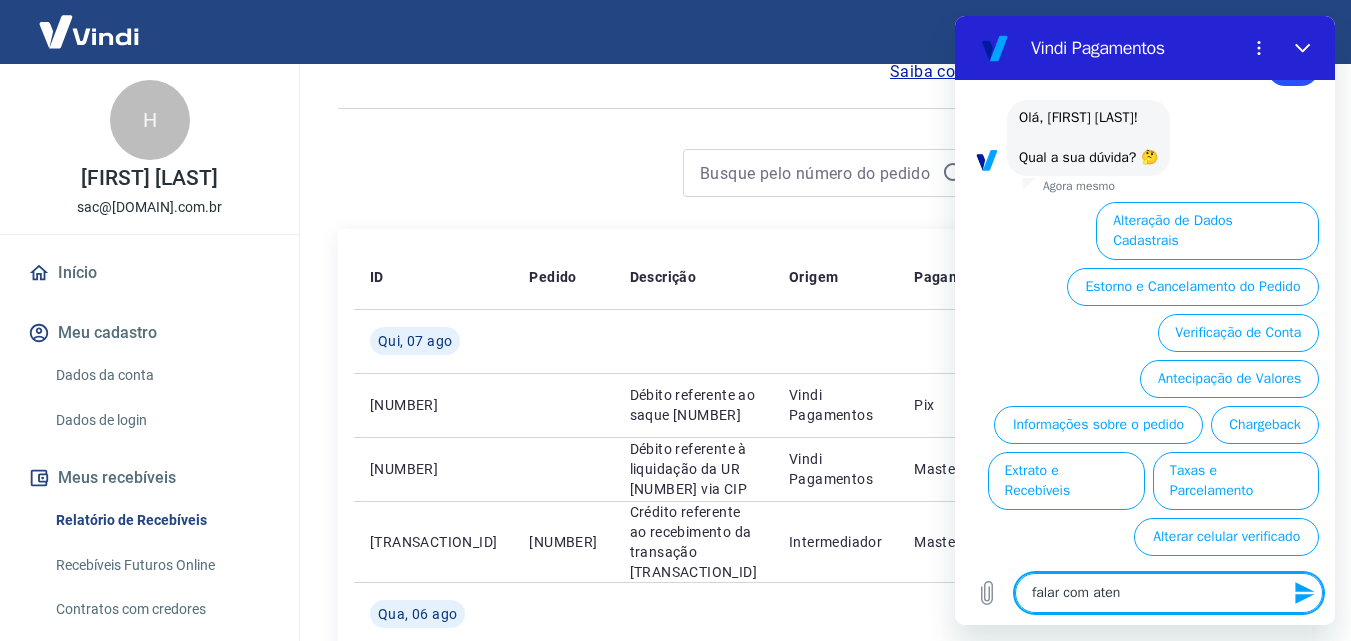 type on "x" 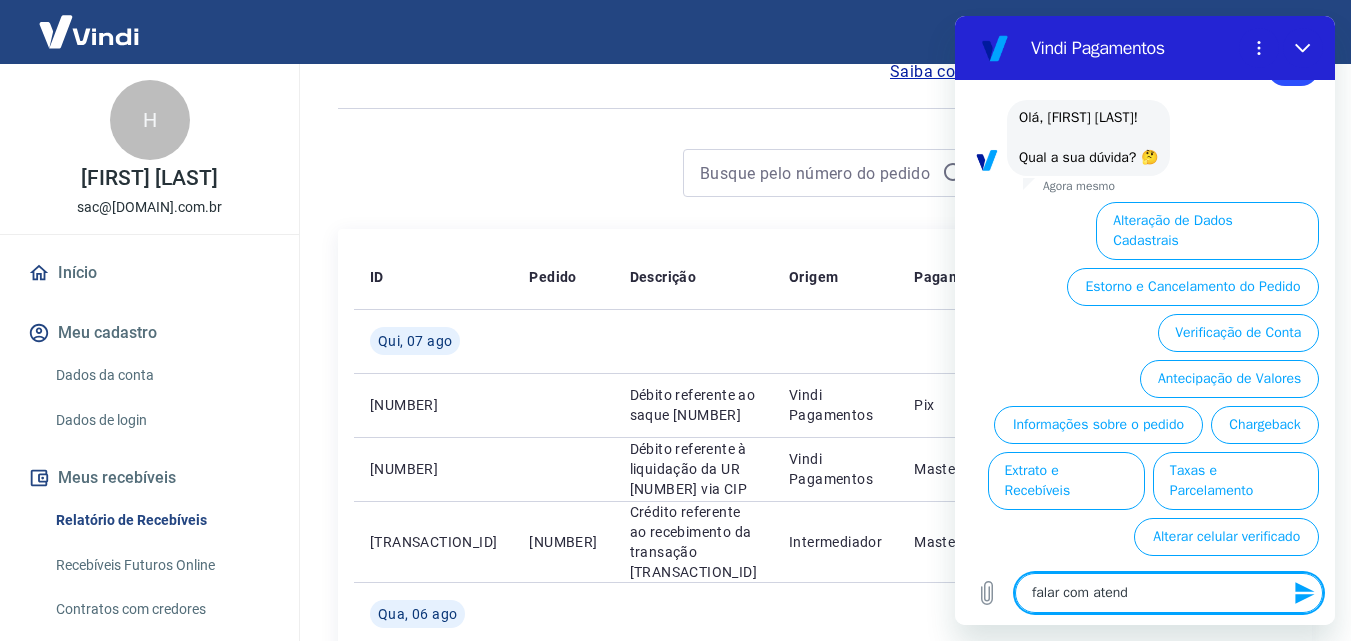 type on "falar com atende" 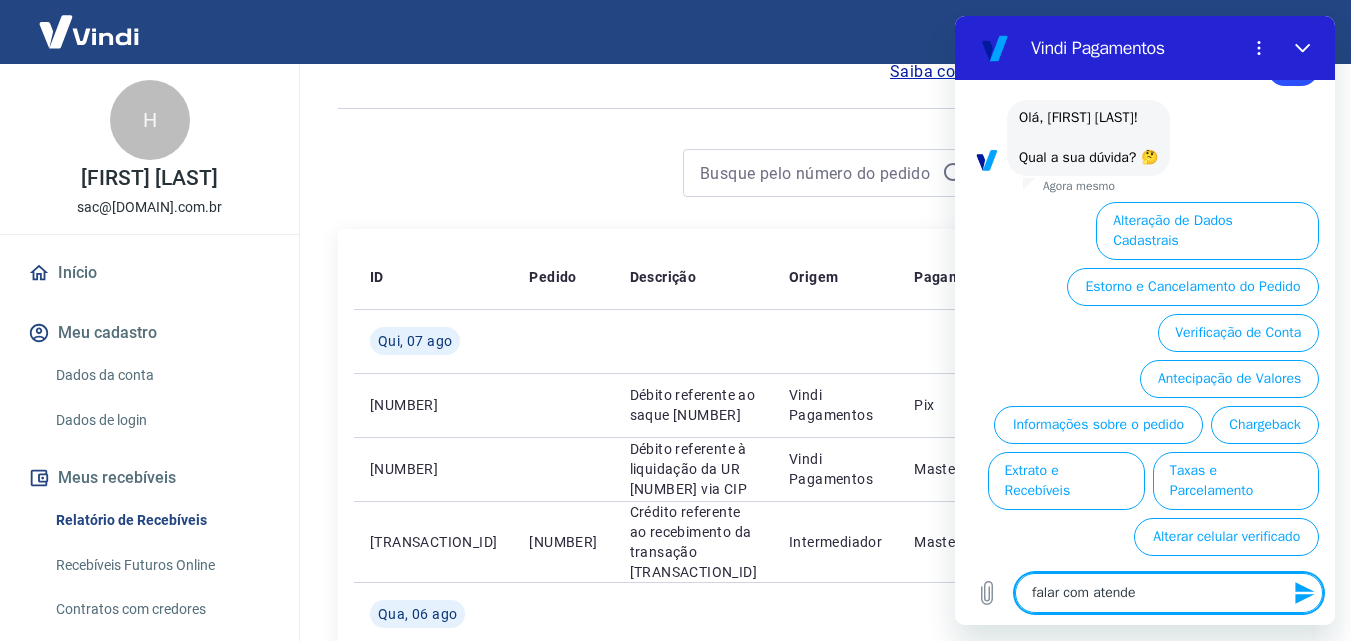 type on "falar com atenden" 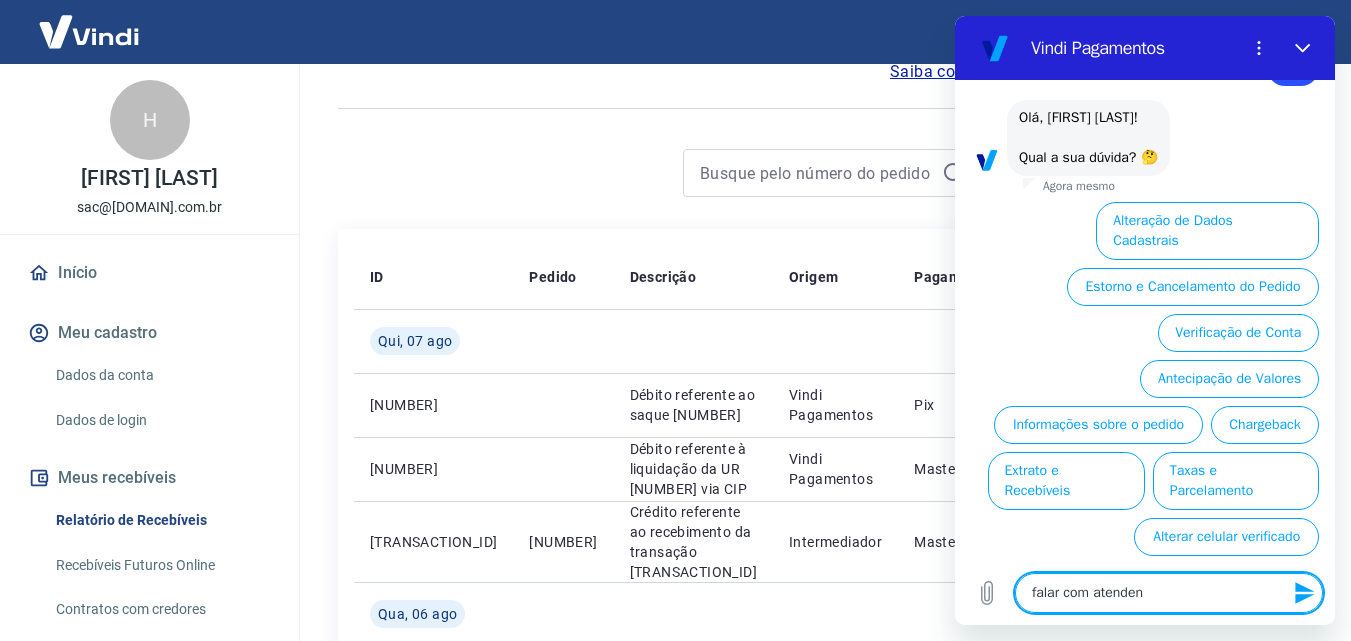 type on "falar com atendent" 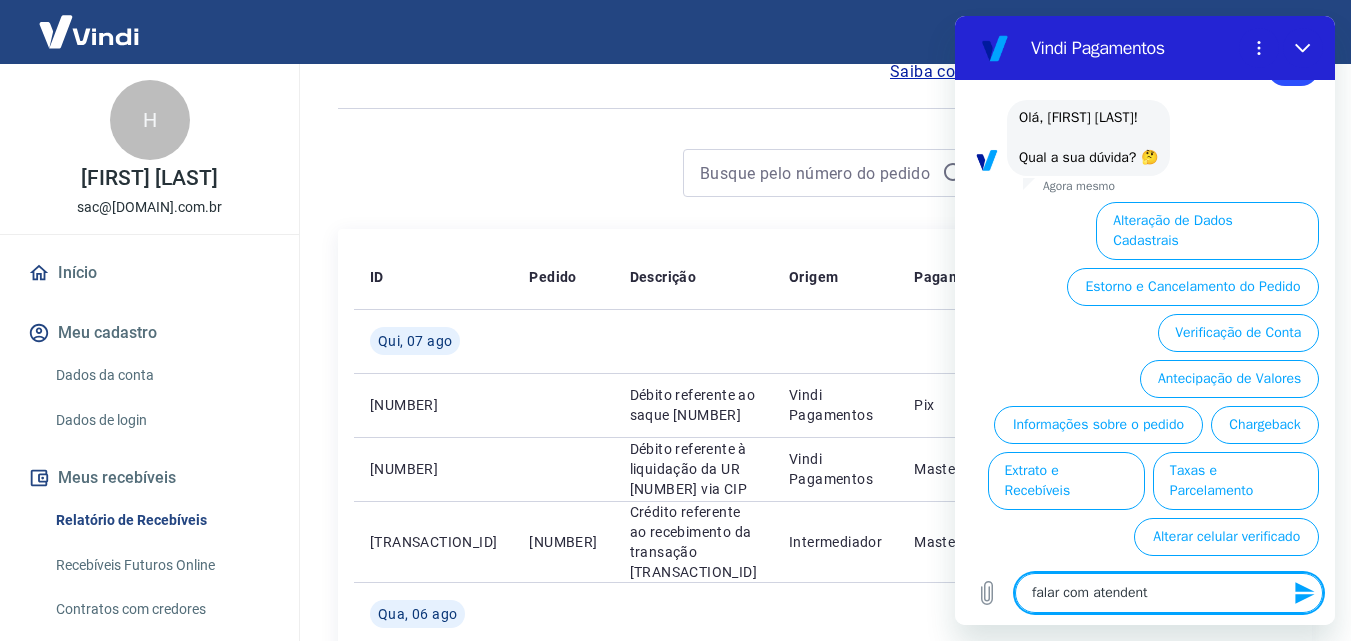 type on "x" 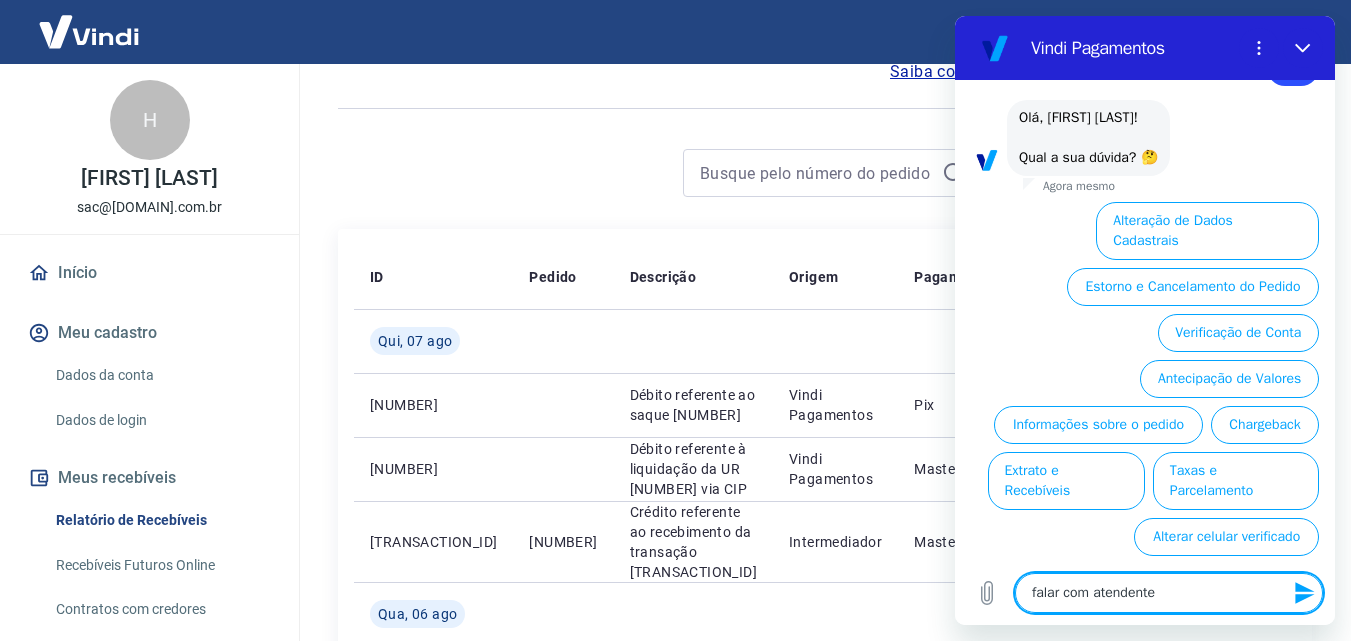type 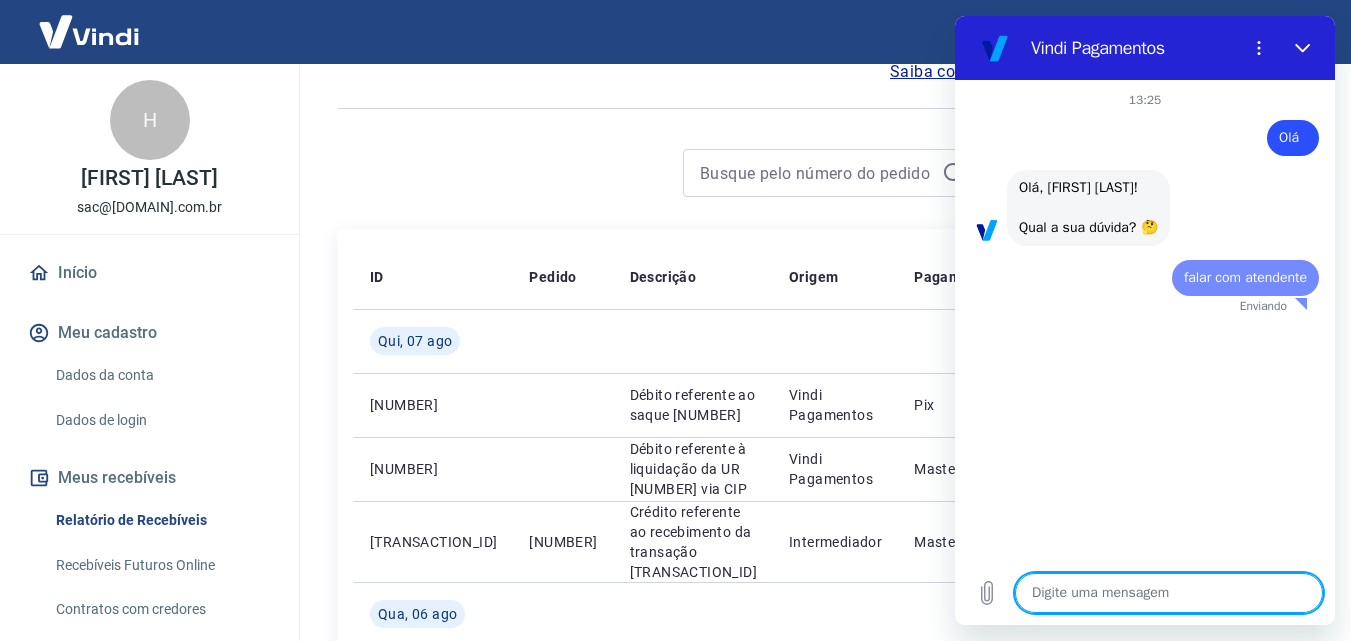 scroll, scrollTop: 0, scrollLeft: 0, axis: both 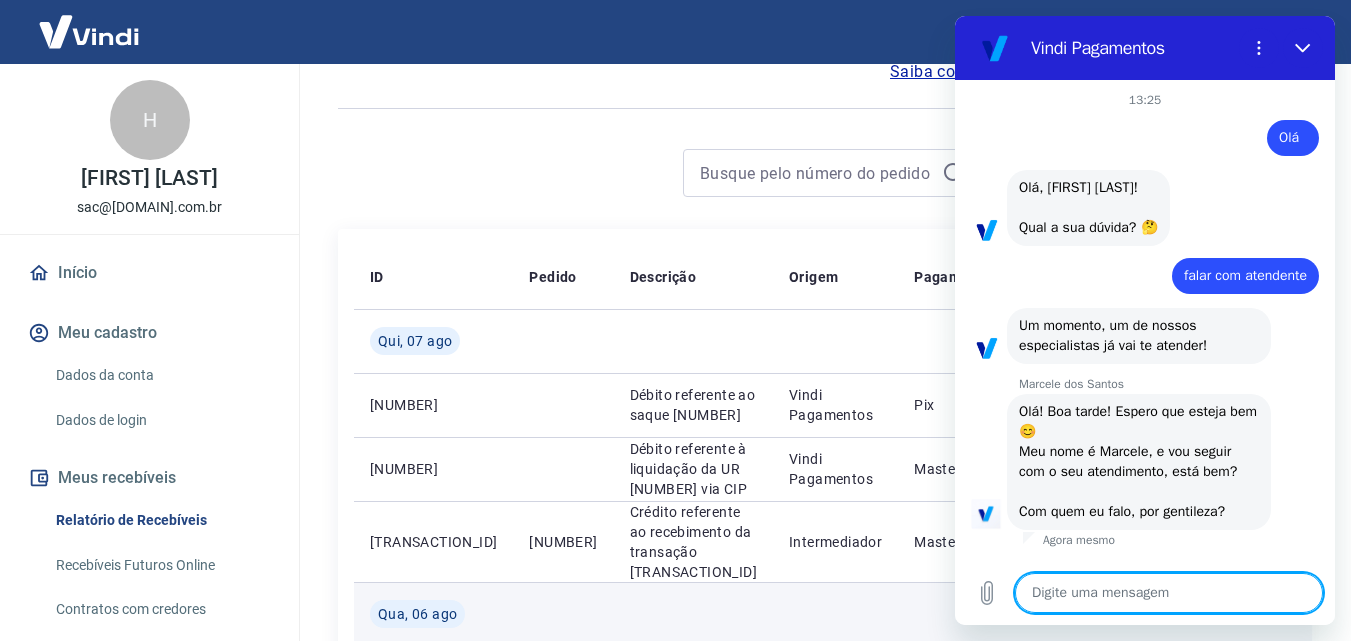 type on "x" 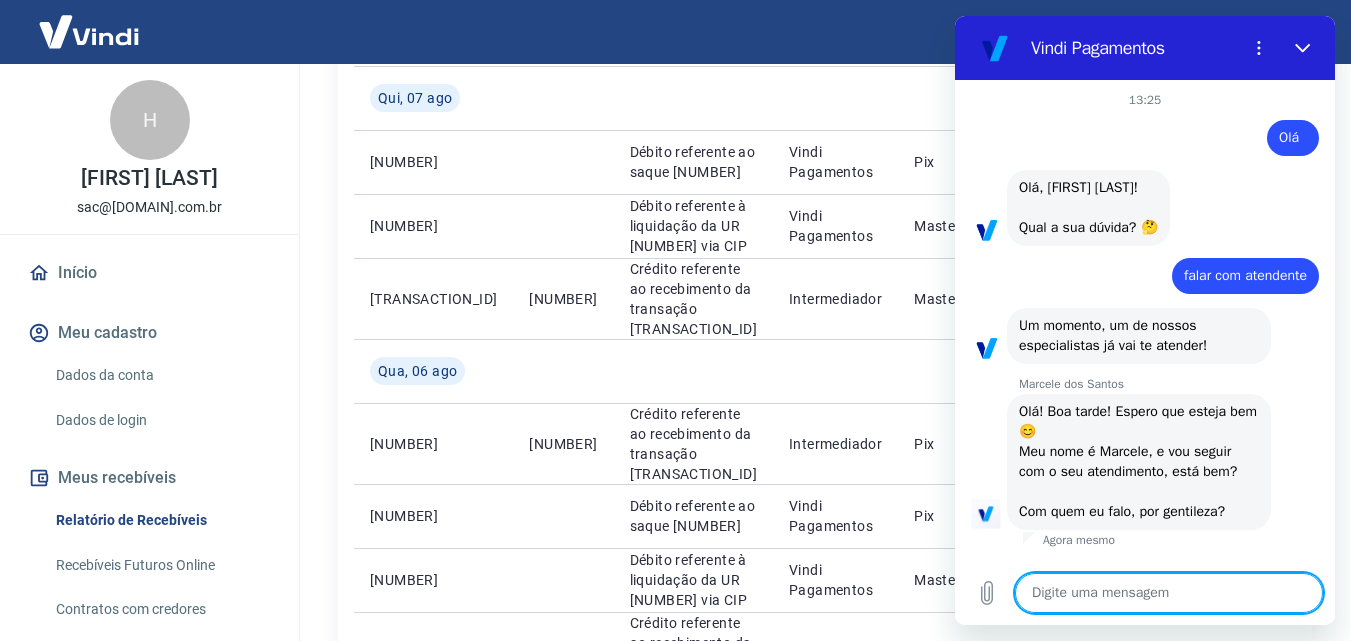 scroll, scrollTop: 400, scrollLeft: 0, axis: vertical 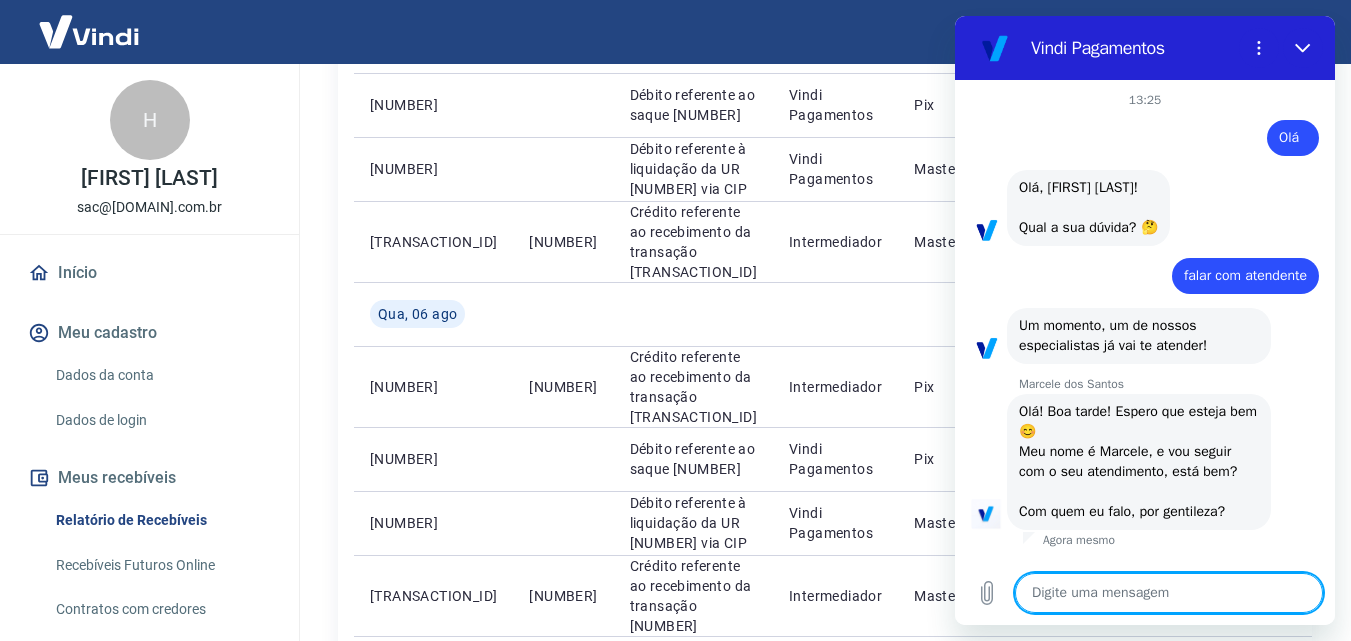 click at bounding box center (1169, 593) 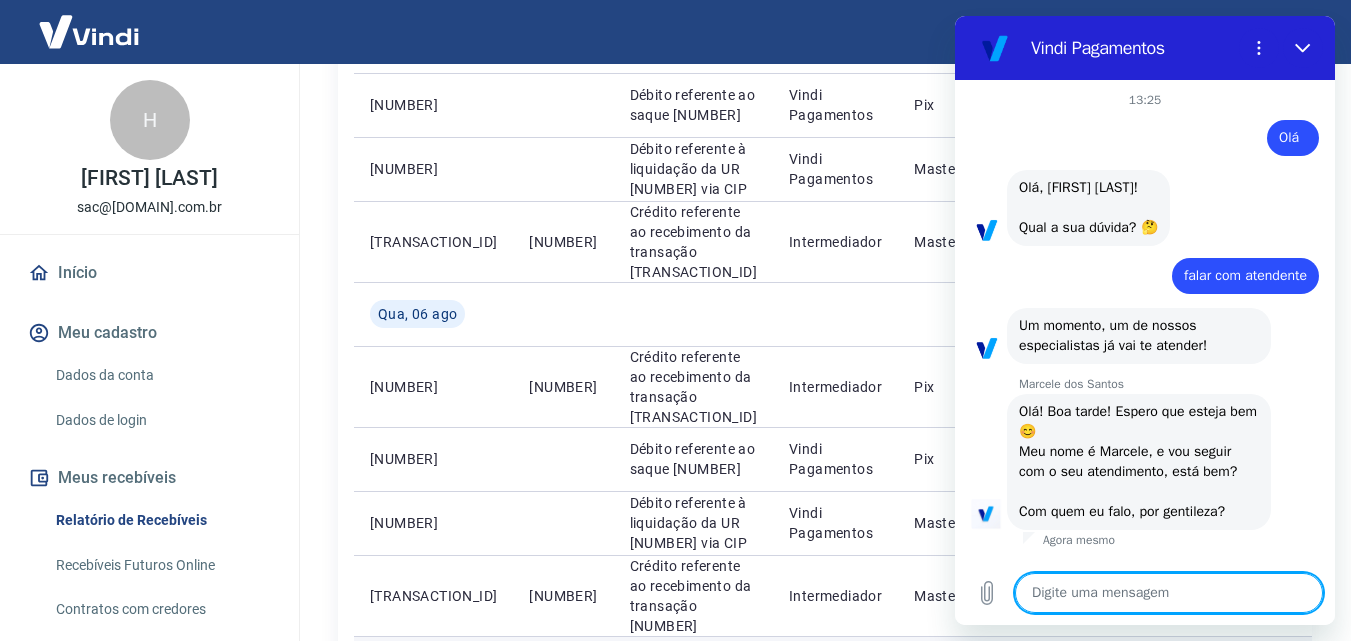 type on "d" 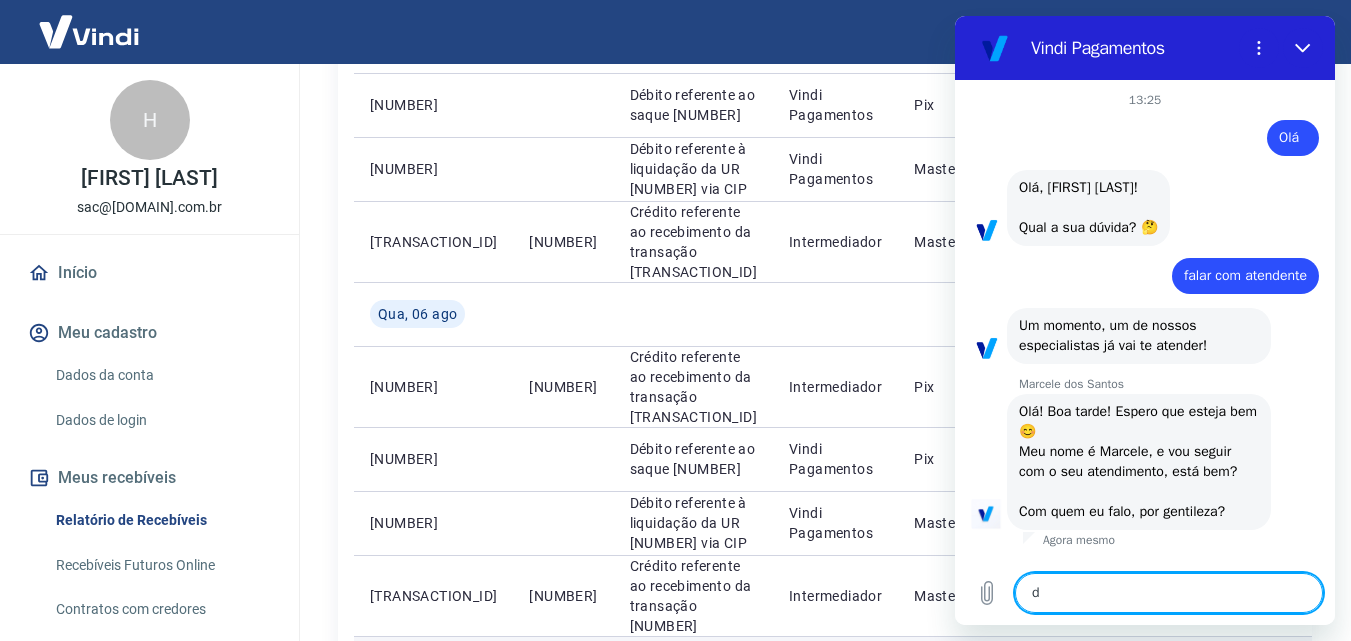 type on "x" 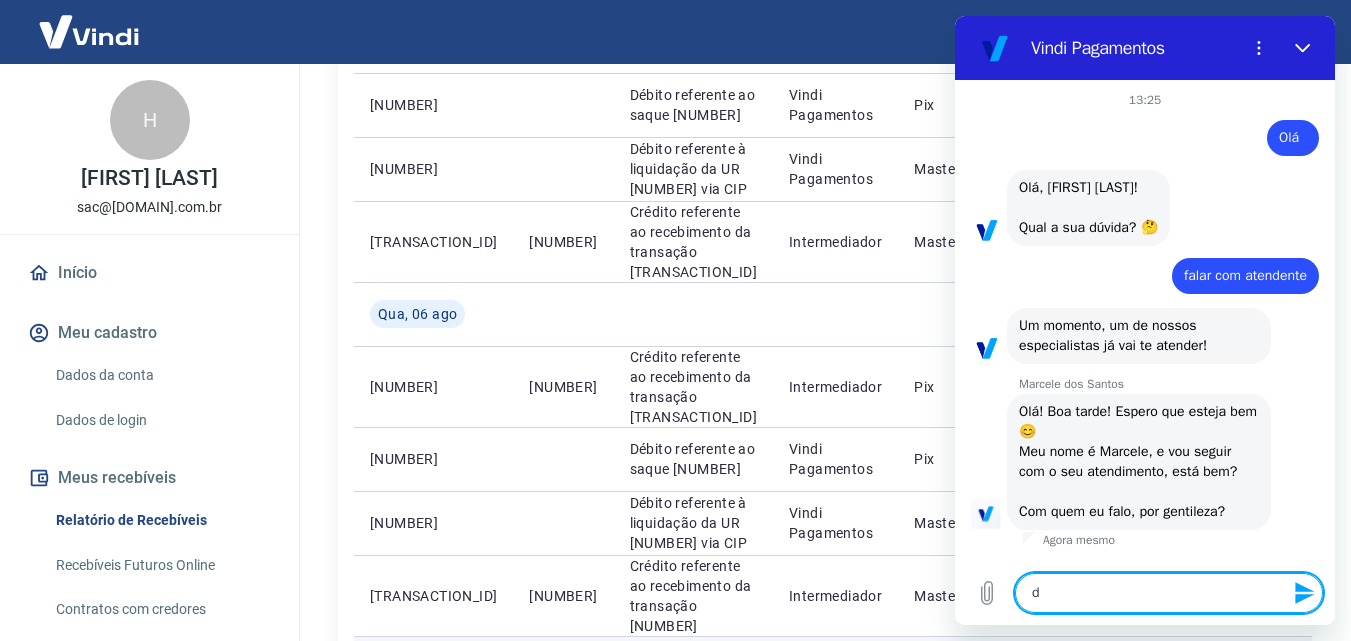 type on "da" 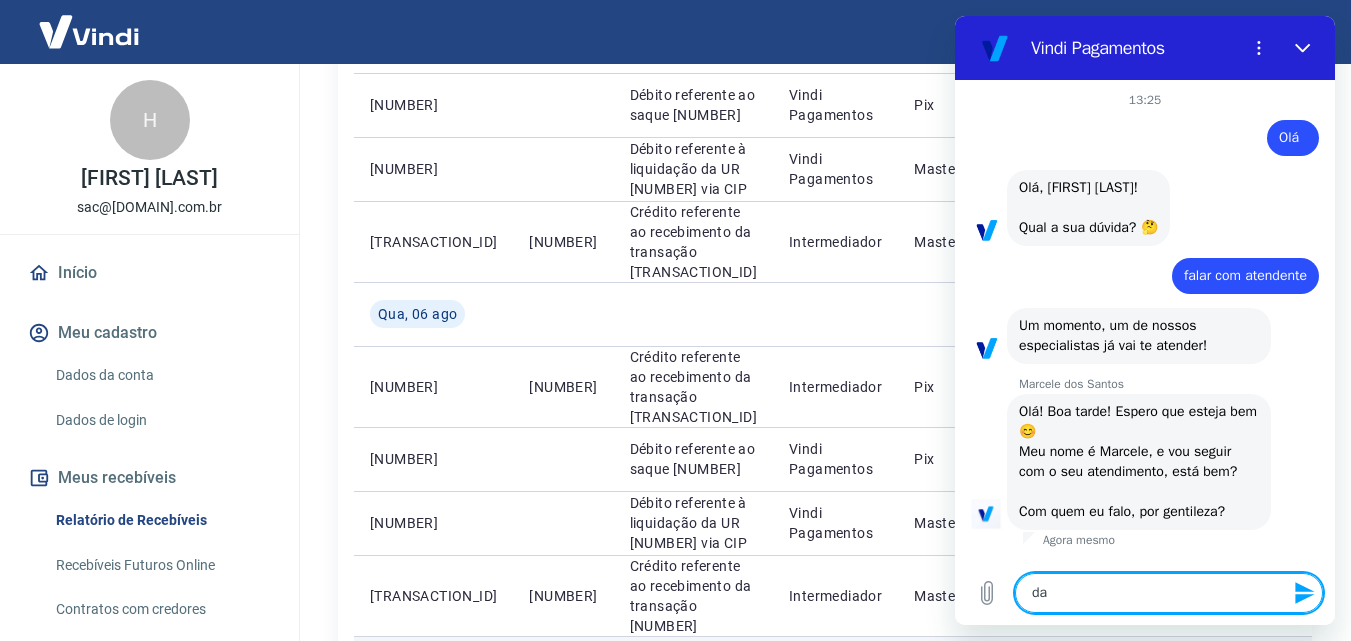 type on "d" 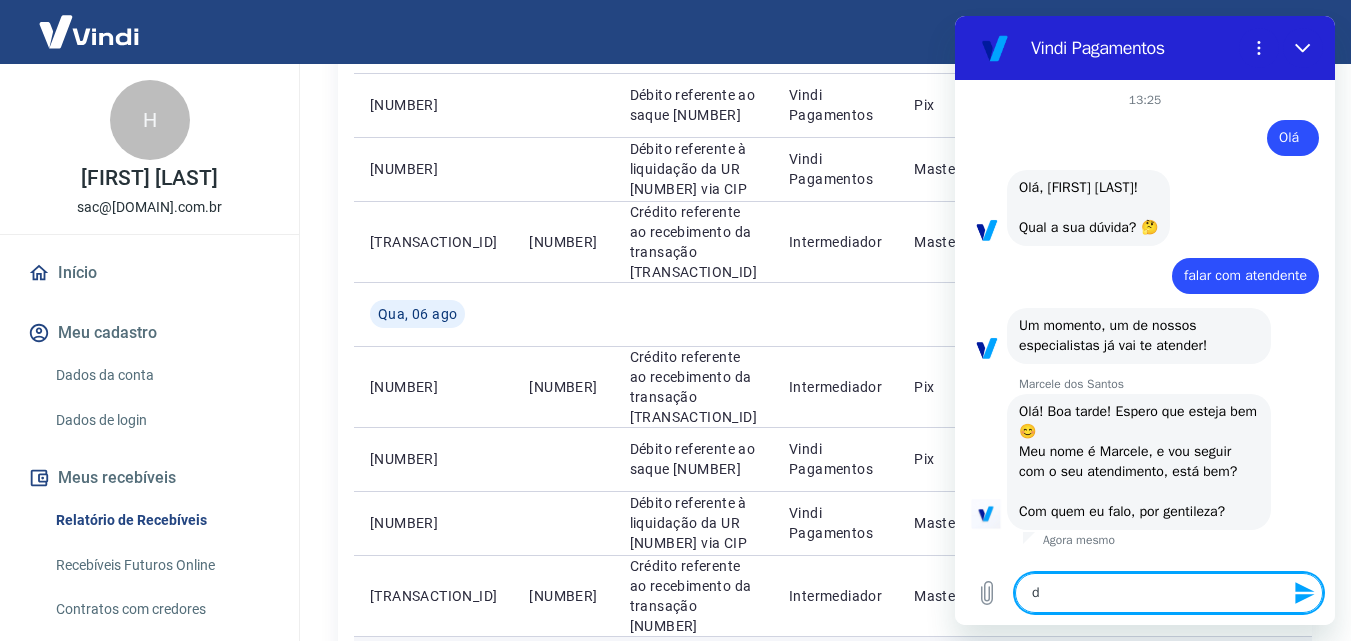 type 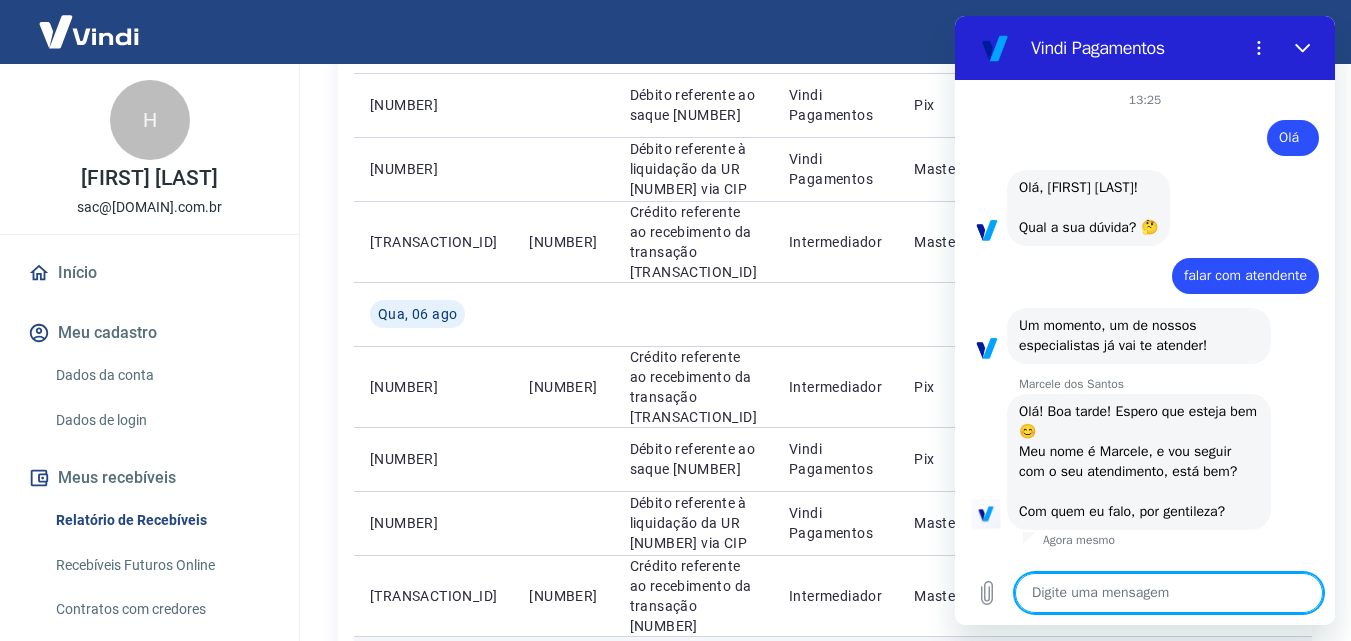 type on "d" 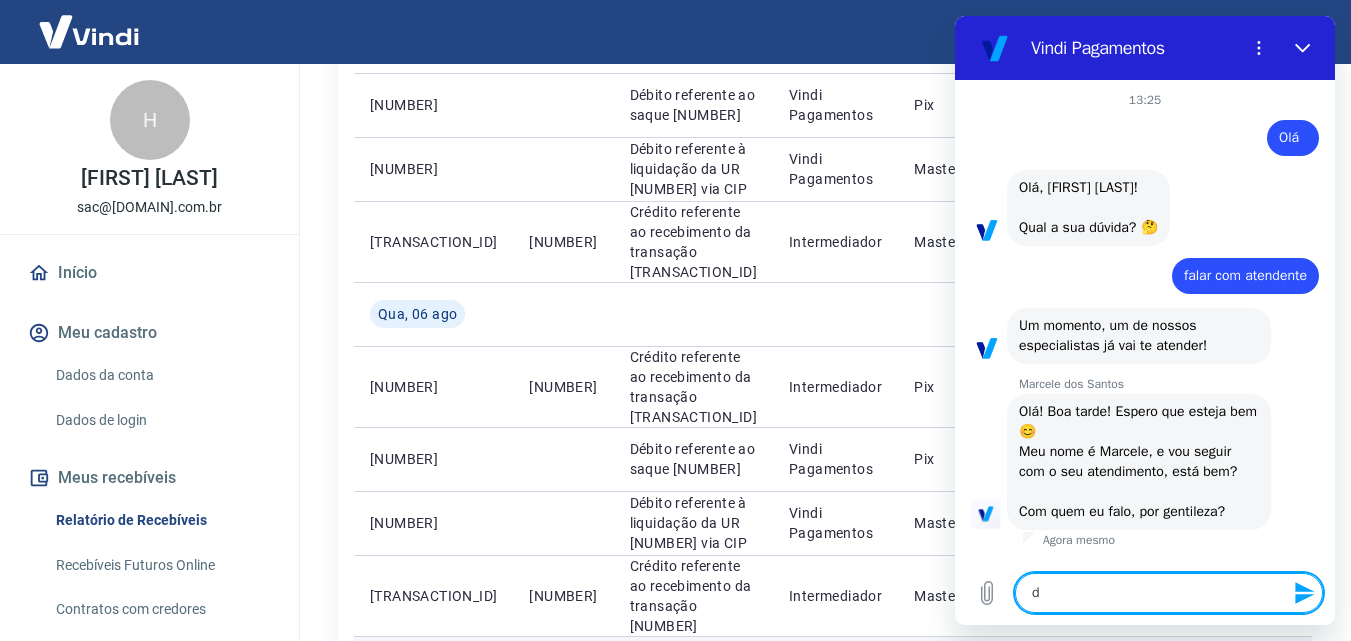 type on "dA" 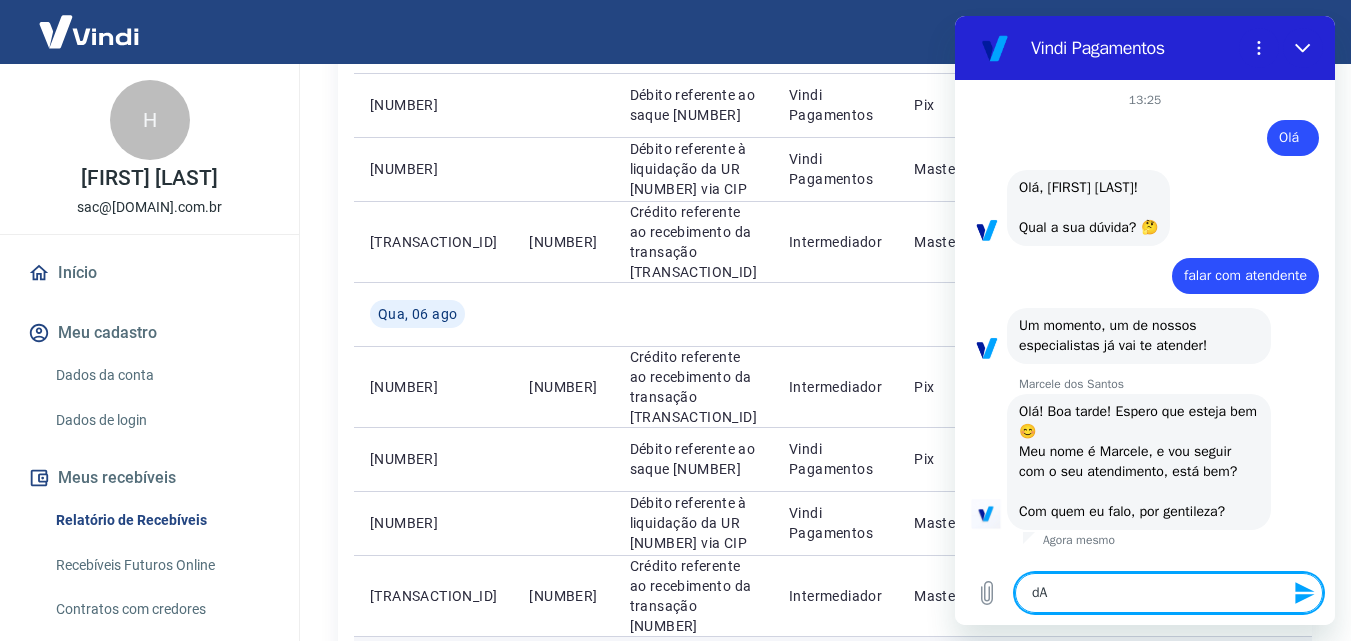 type on "dAN" 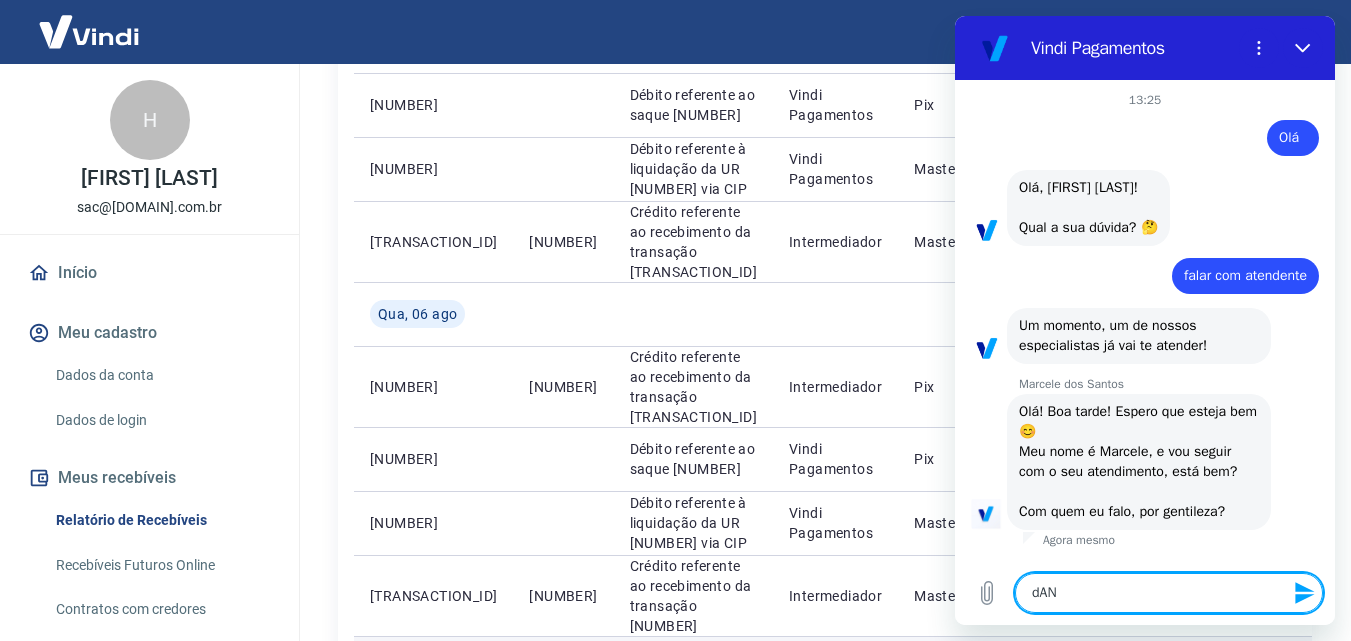 type on "DANI" 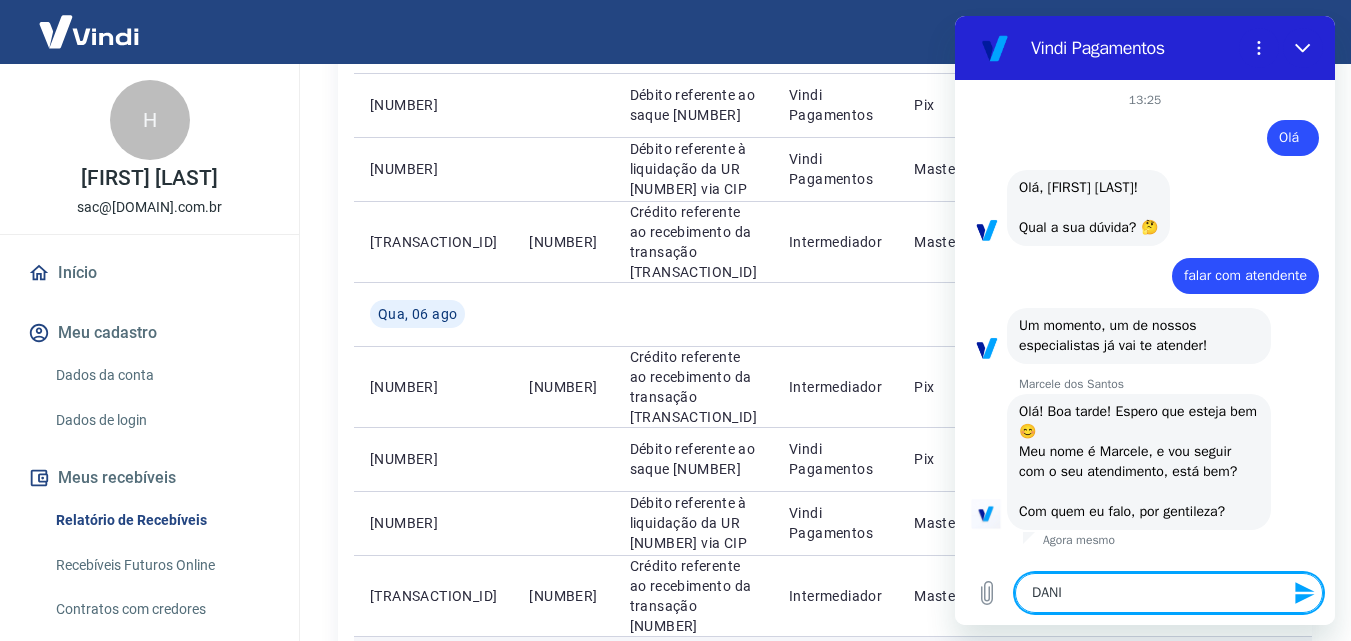 type on "dANIE" 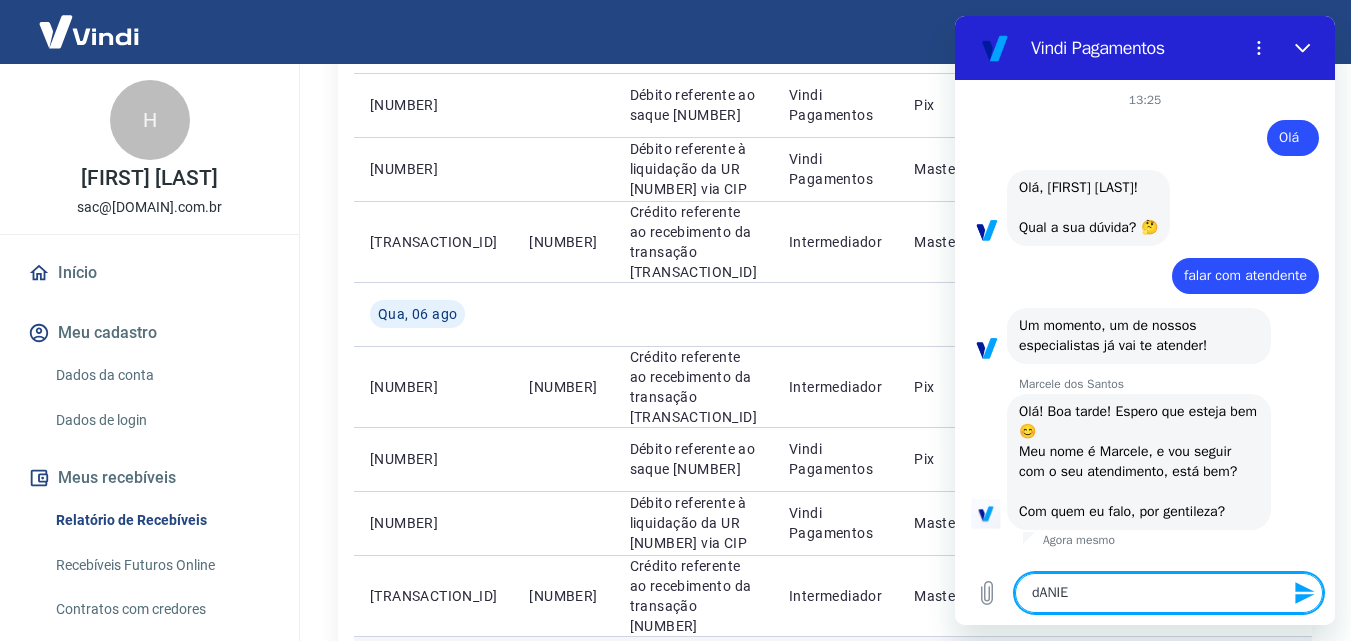 type on "[NAME]" 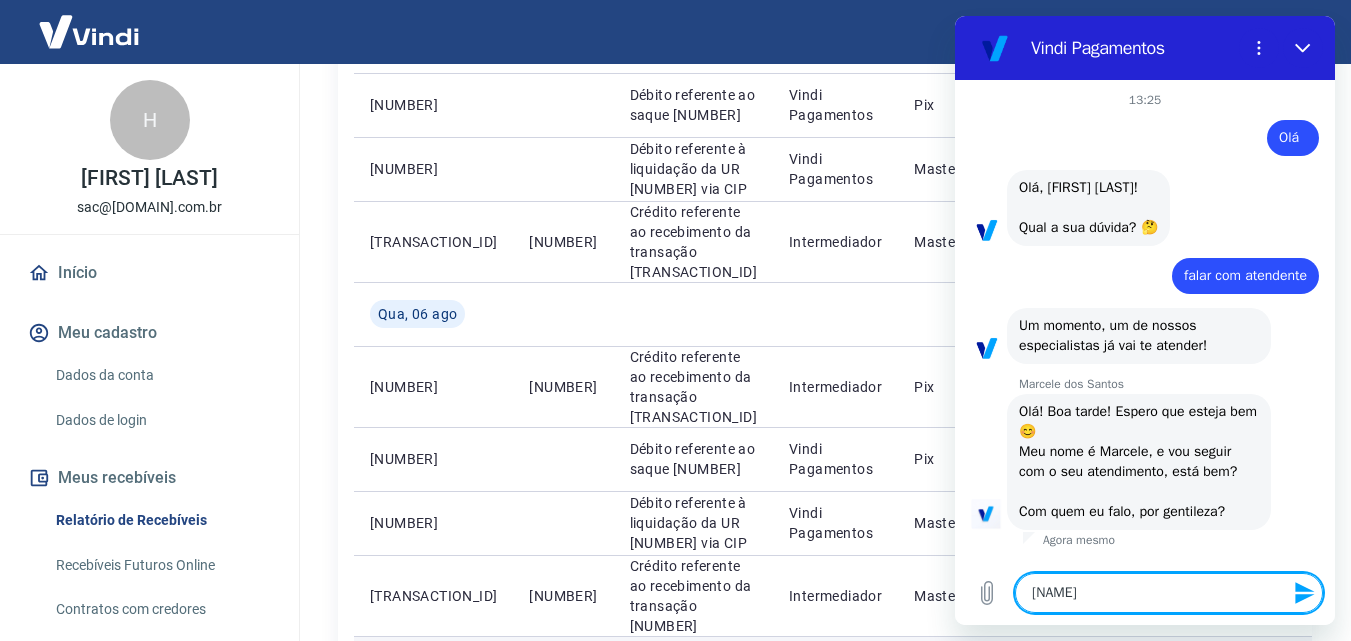 type on "[NAME]" 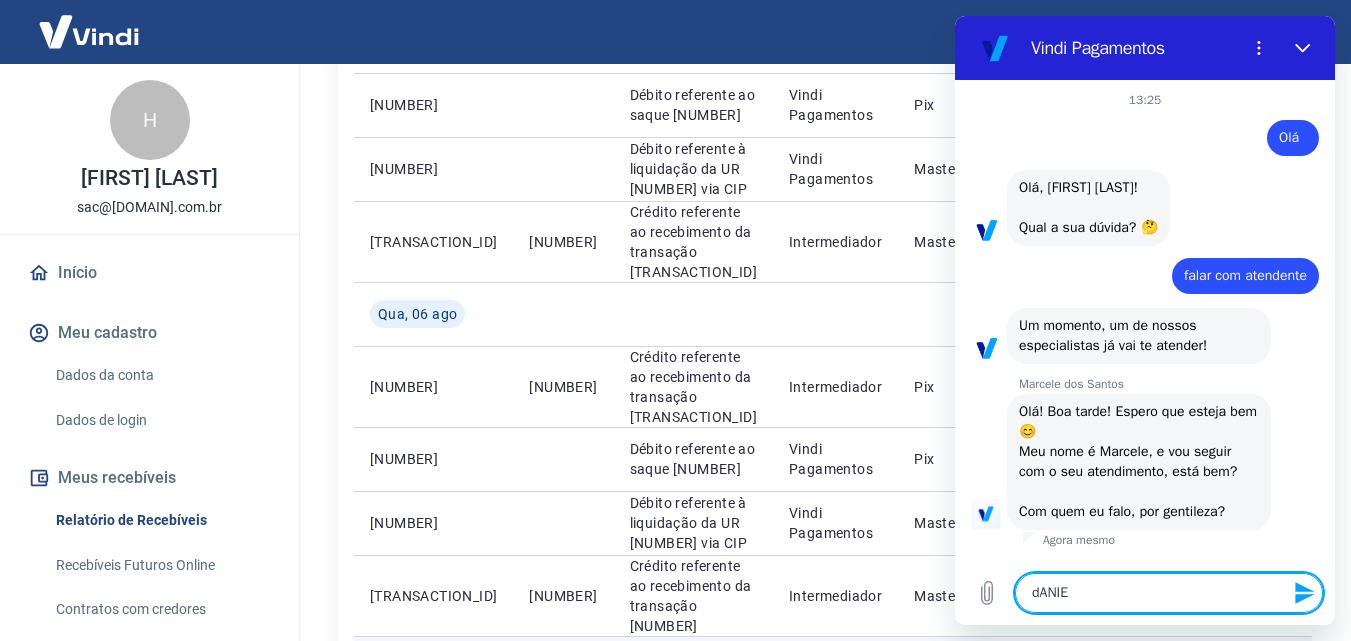 type on "x" 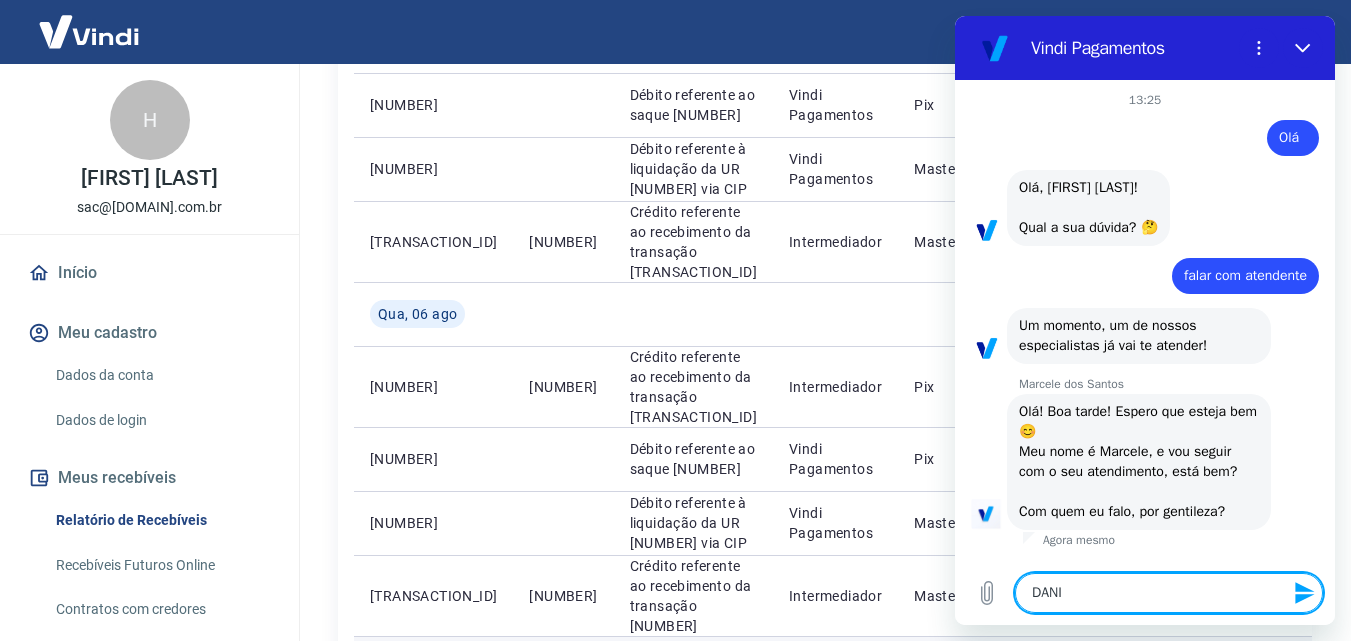 type on "dAN" 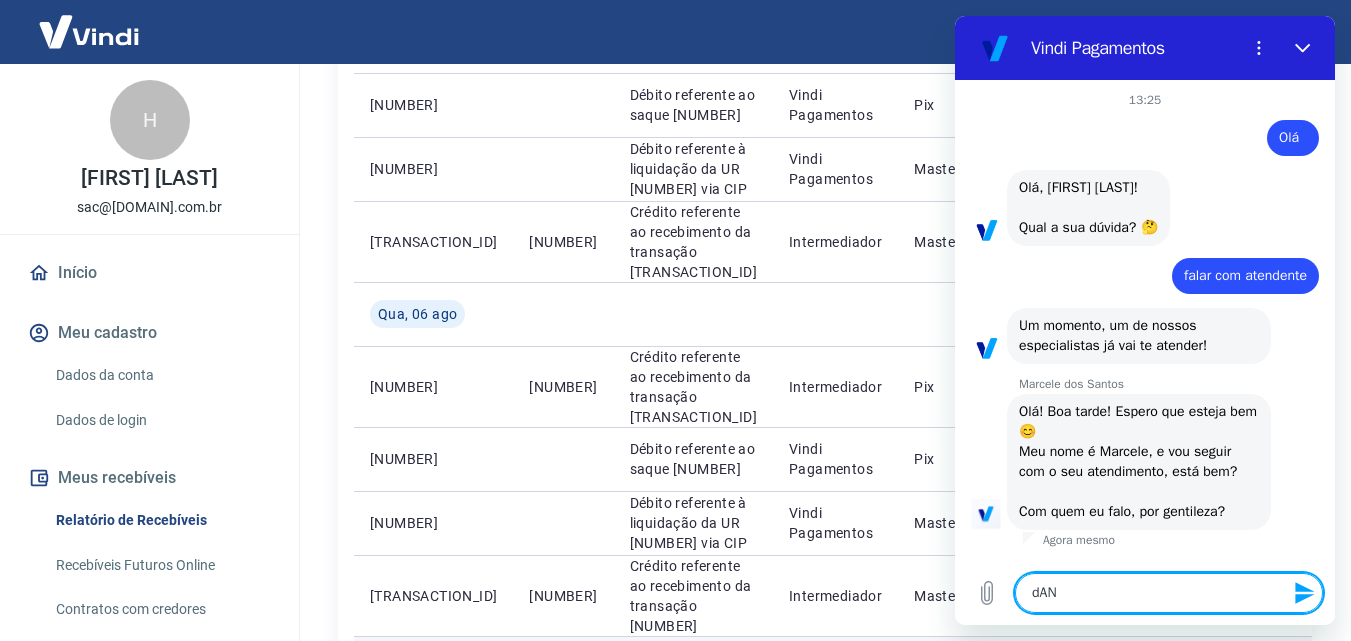 type on "dA" 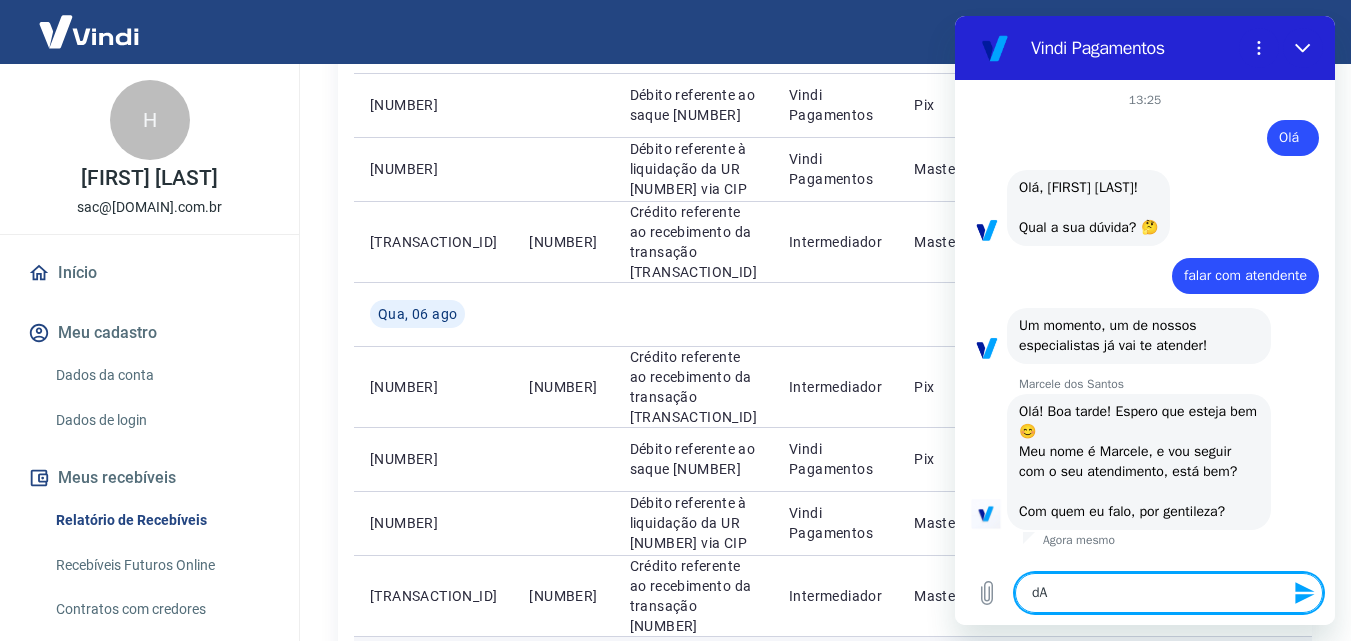 type on "d" 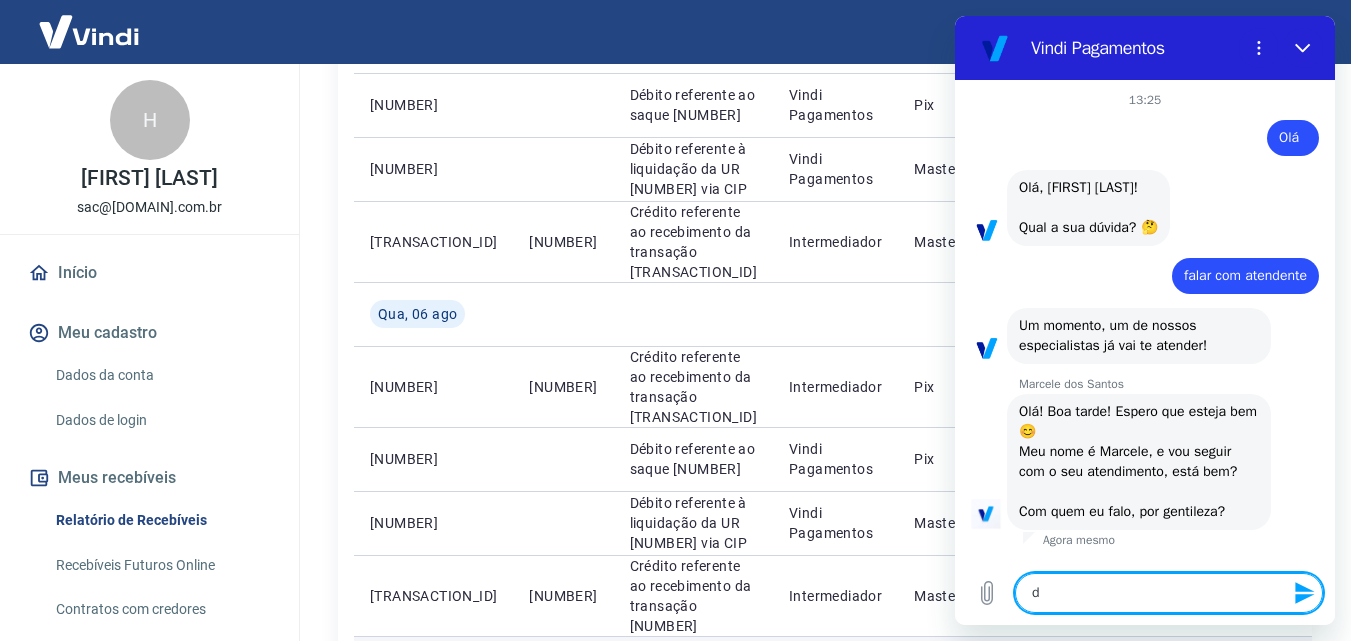 type 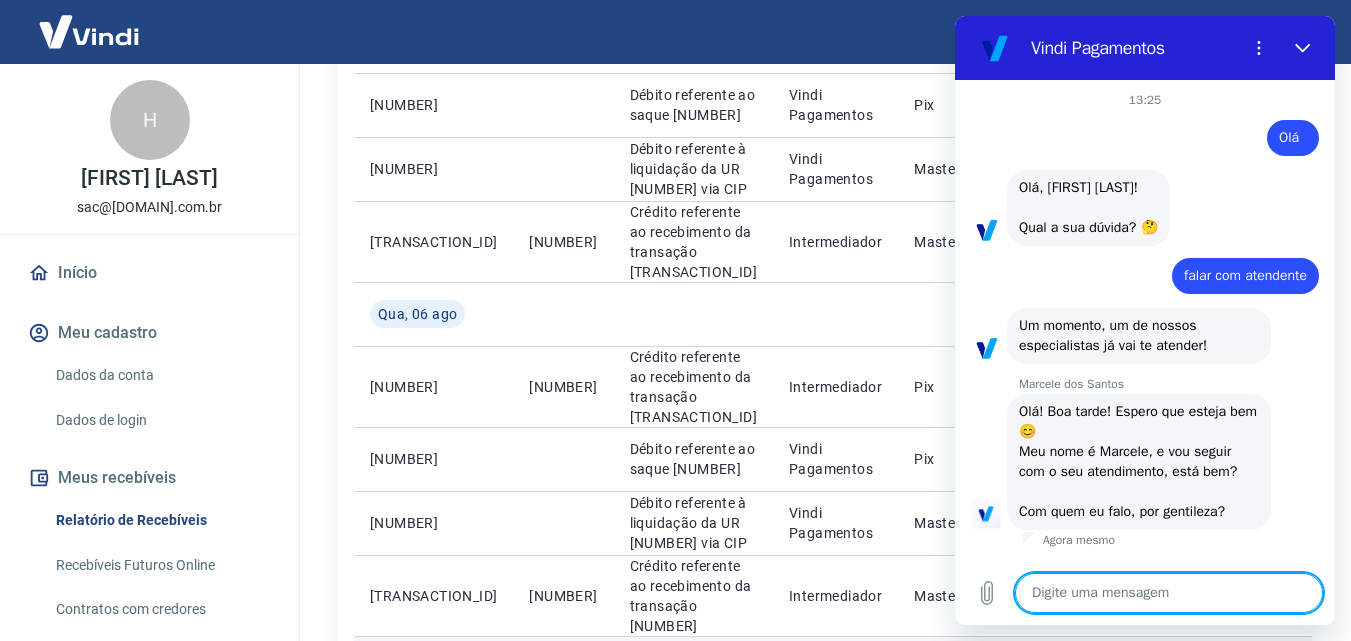 type on "D" 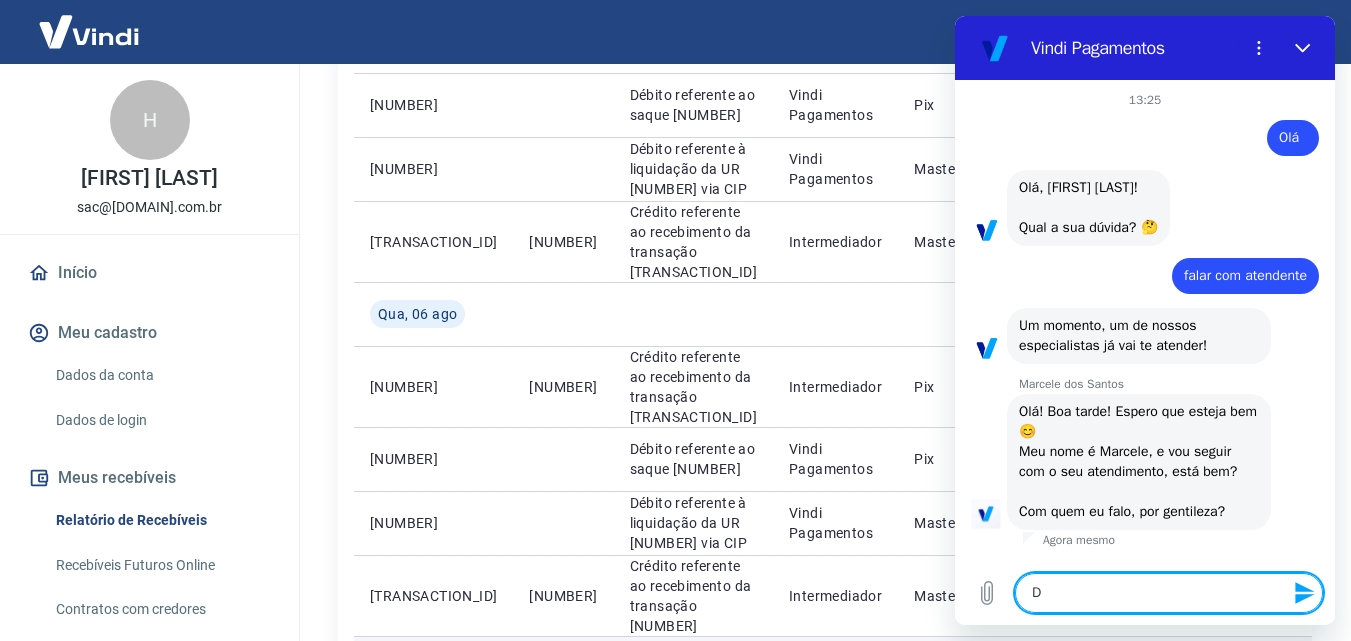 type on "Da" 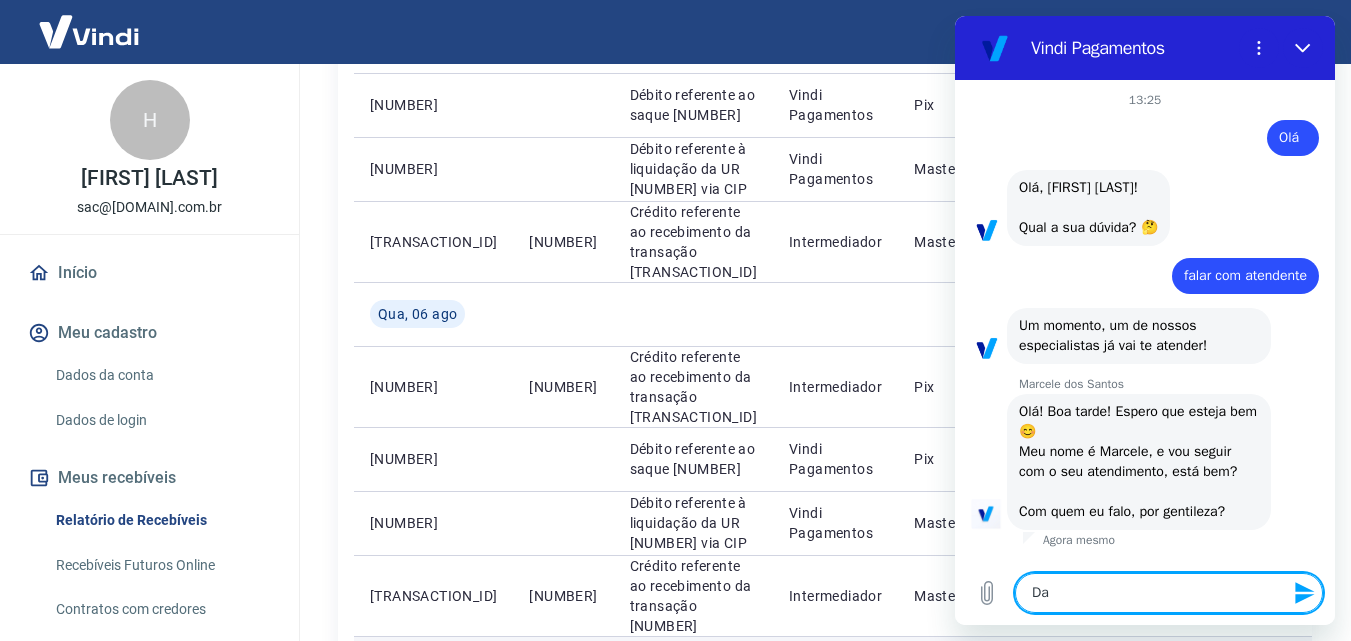type on "Dan" 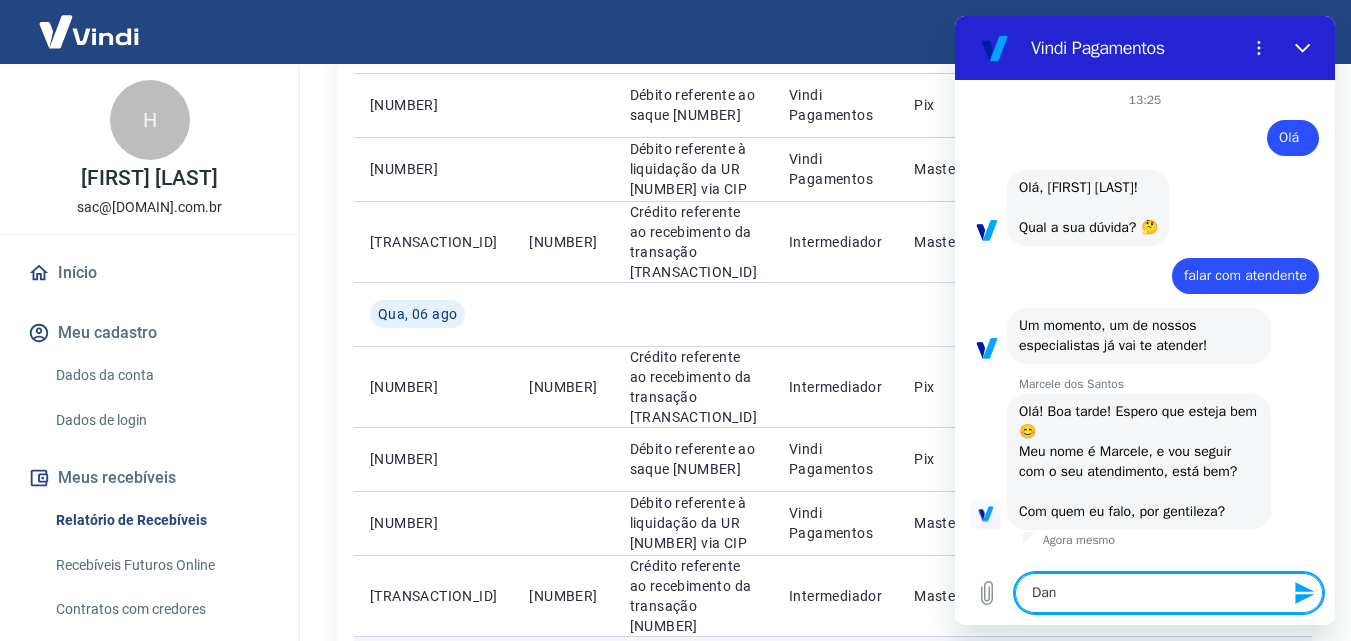 type on "[NAME]" 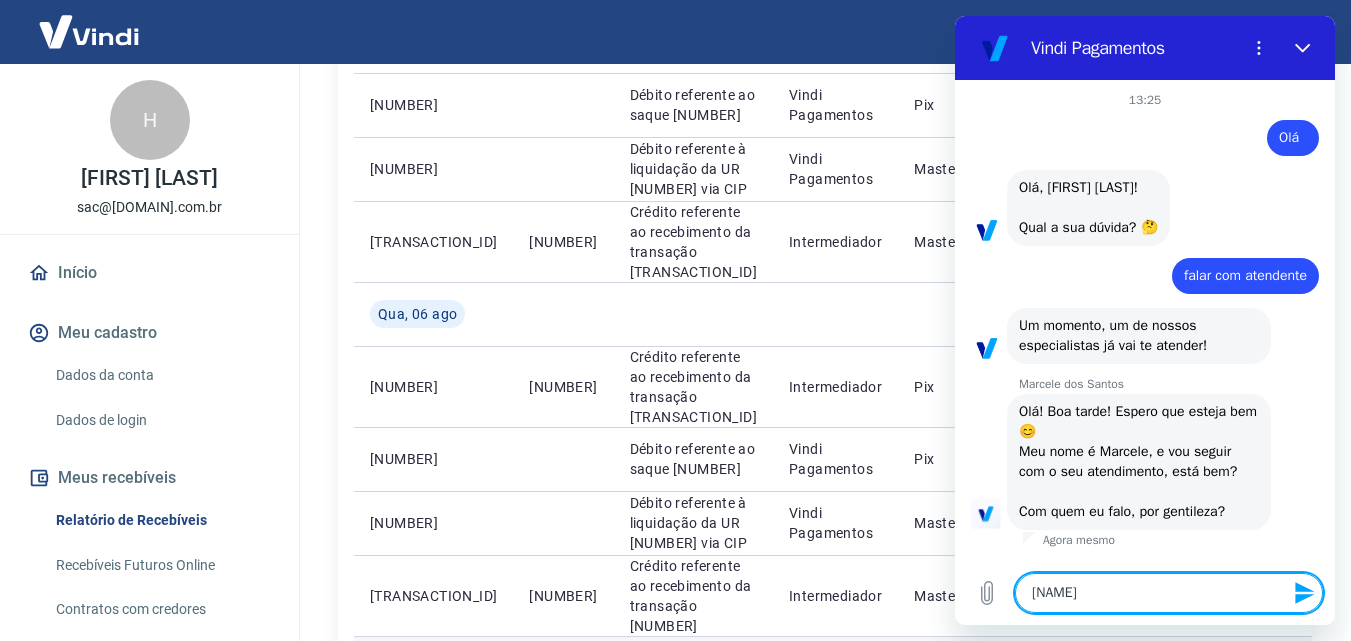 type on "x" 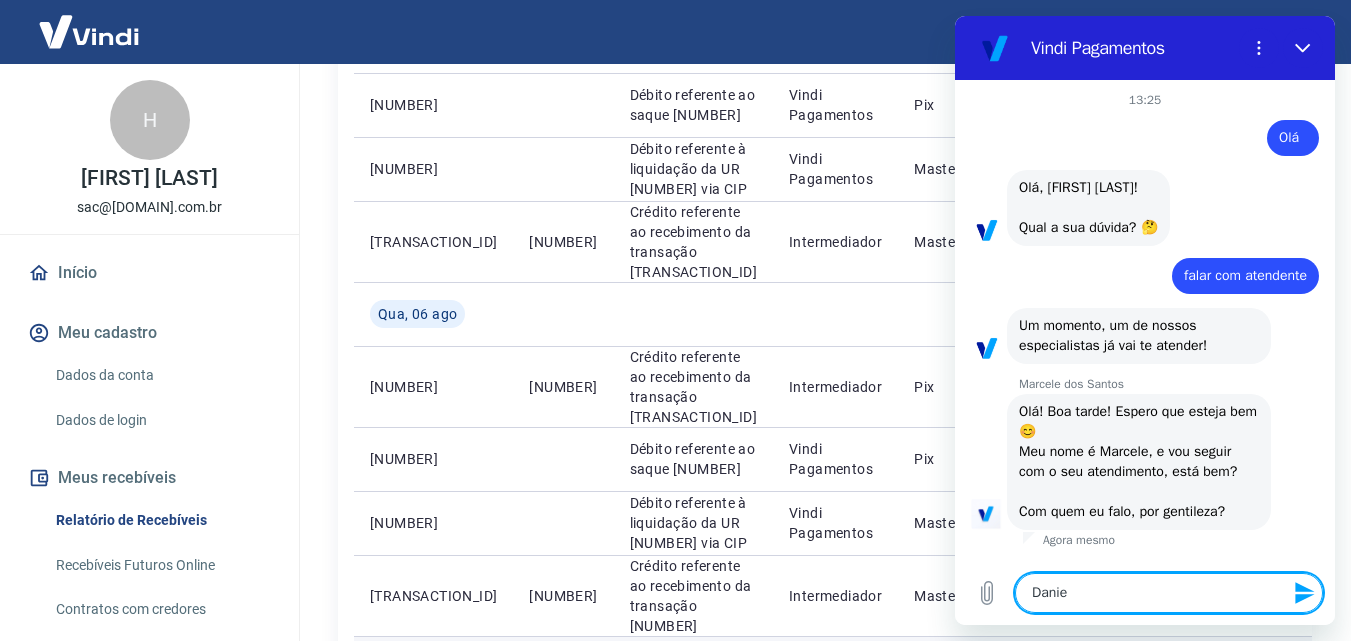 type on "[NAME]" 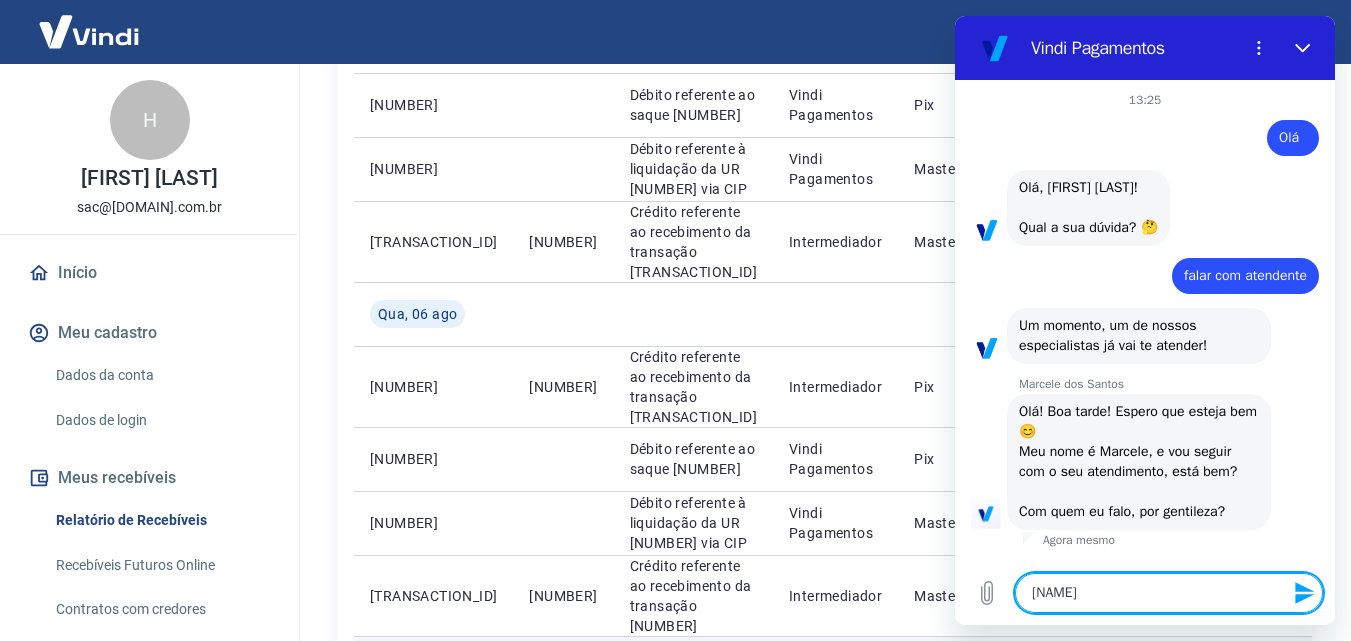 type on "Daniele" 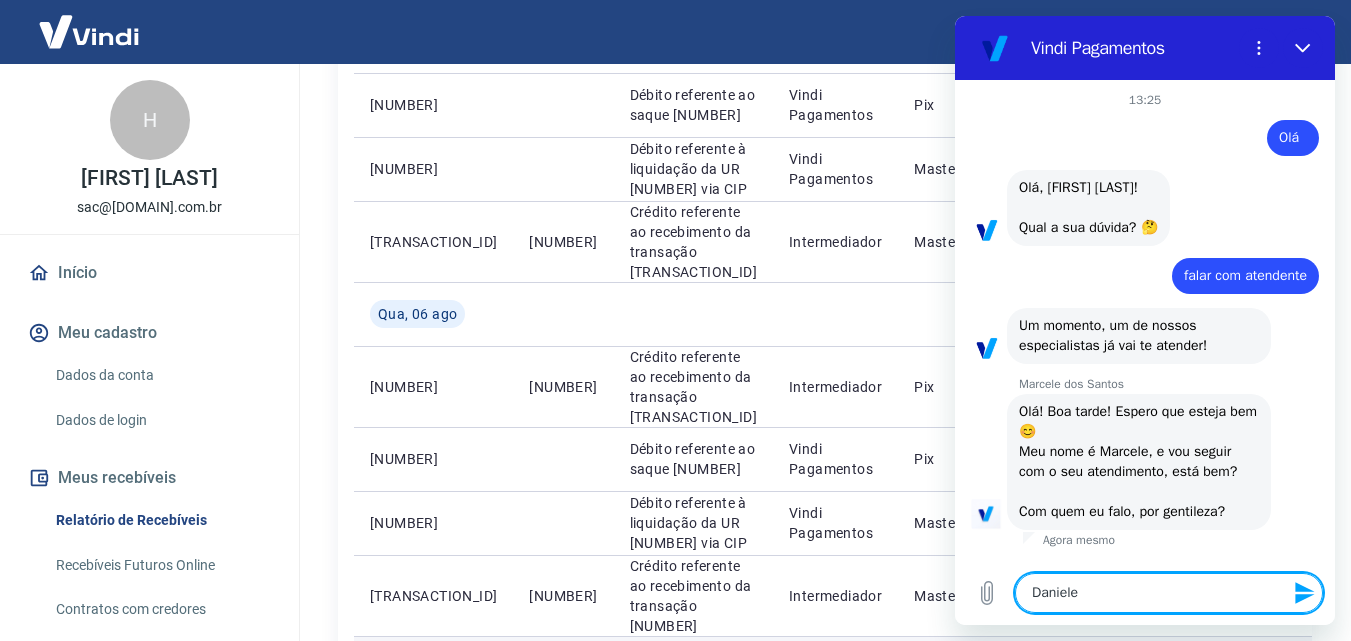 type 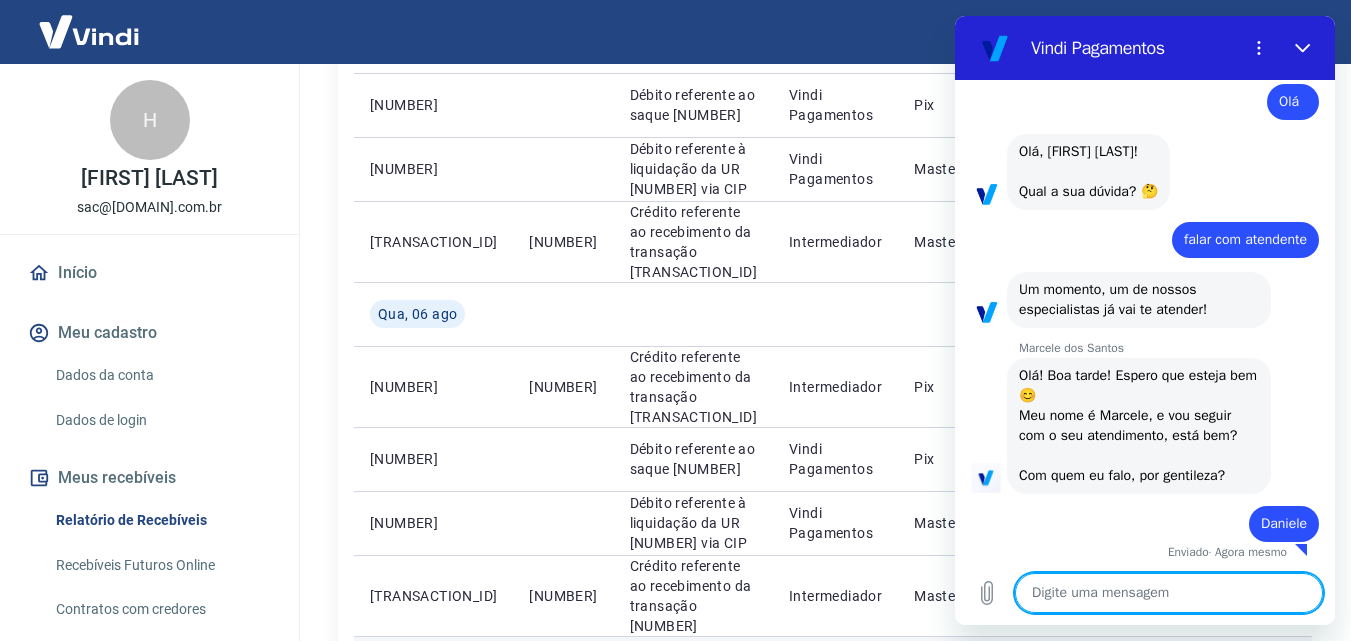 scroll, scrollTop: 40, scrollLeft: 0, axis: vertical 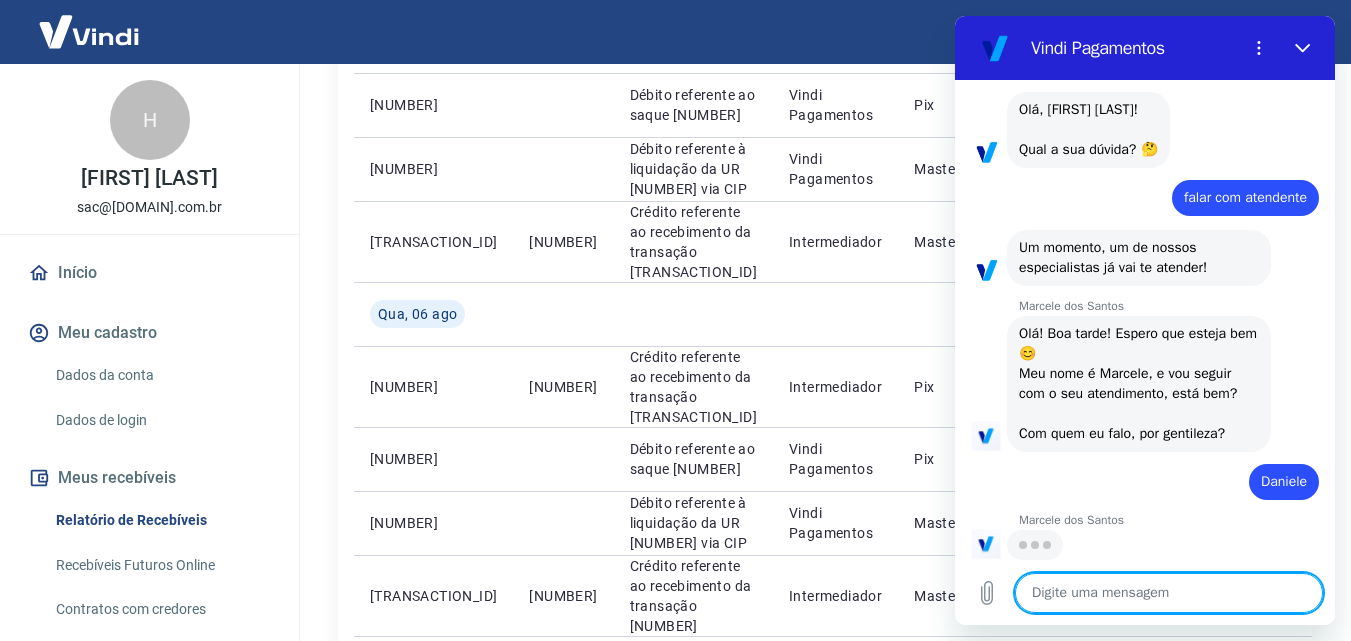 type on "x" 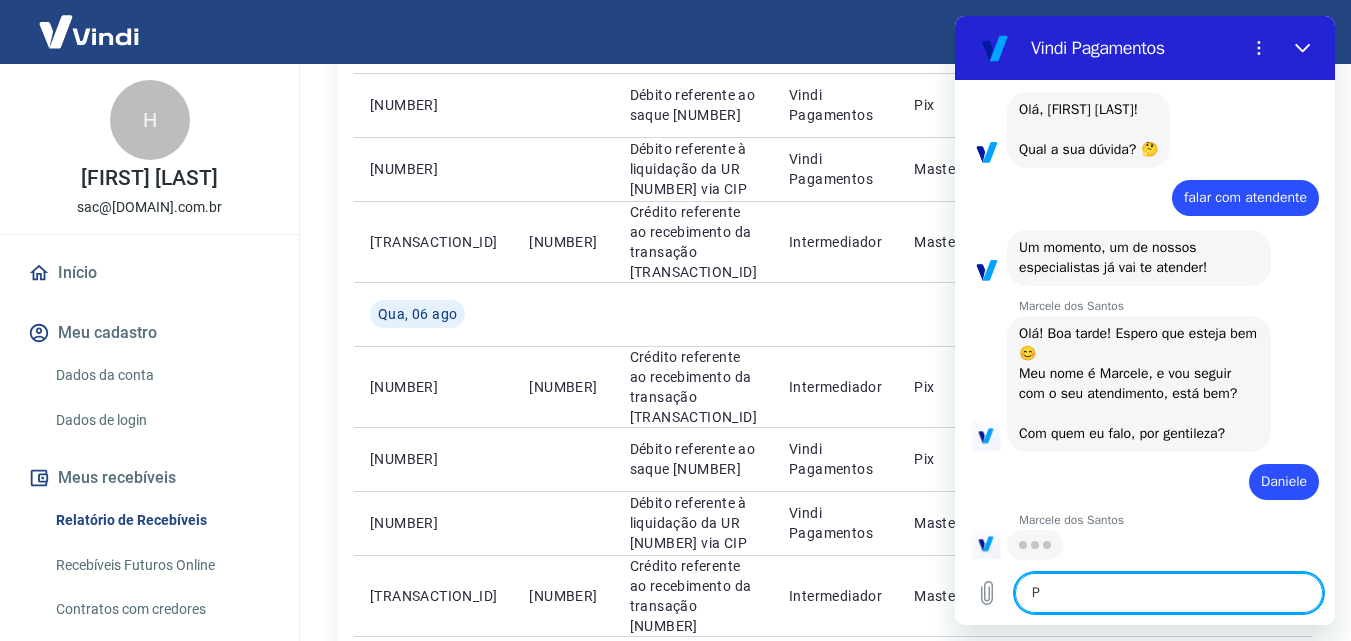 type on "x" 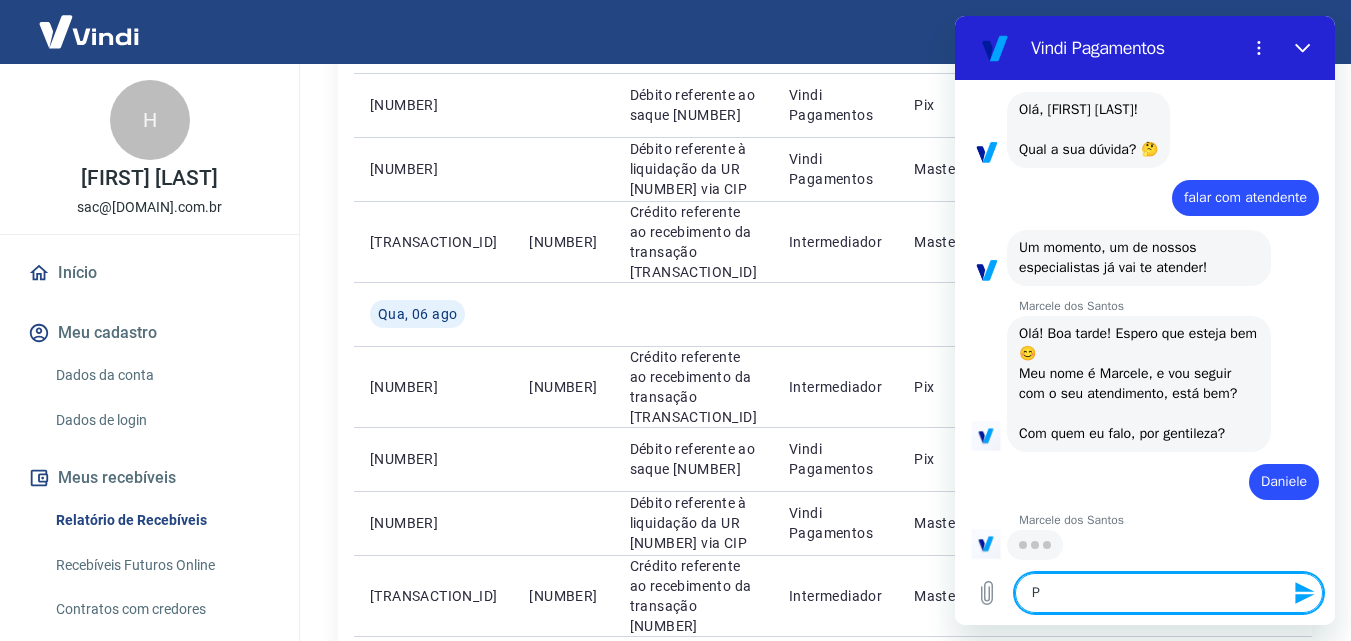 type on "Pr" 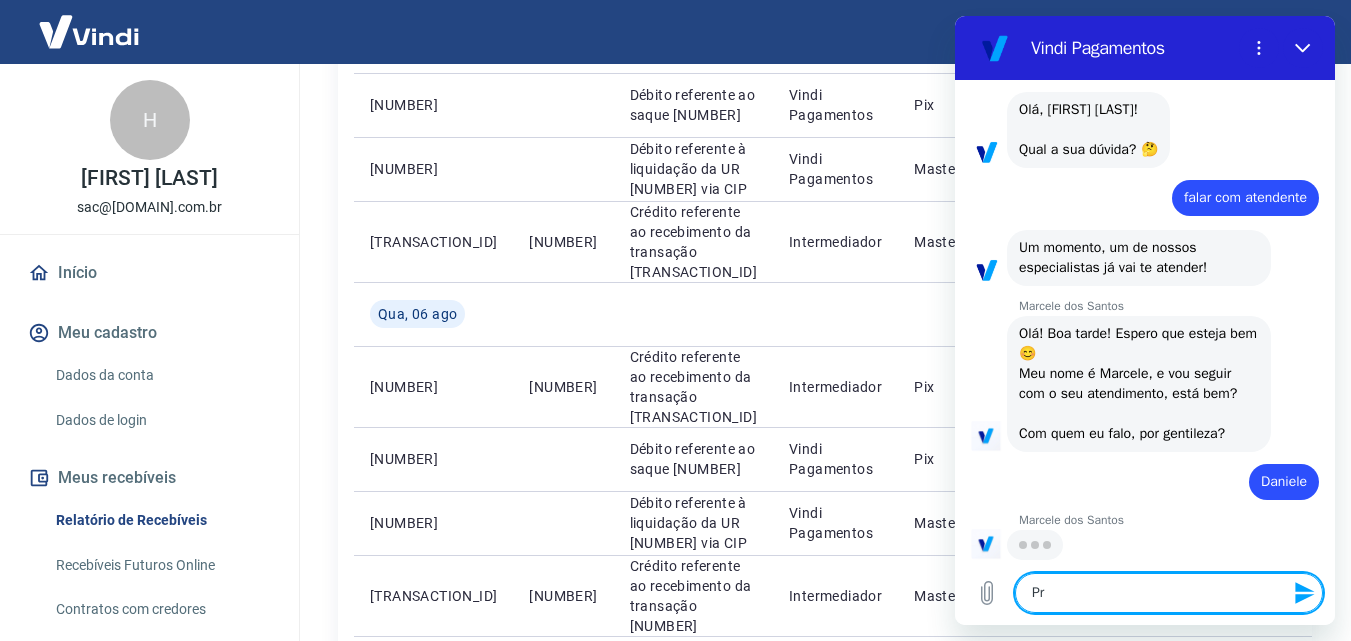 type on "Pre" 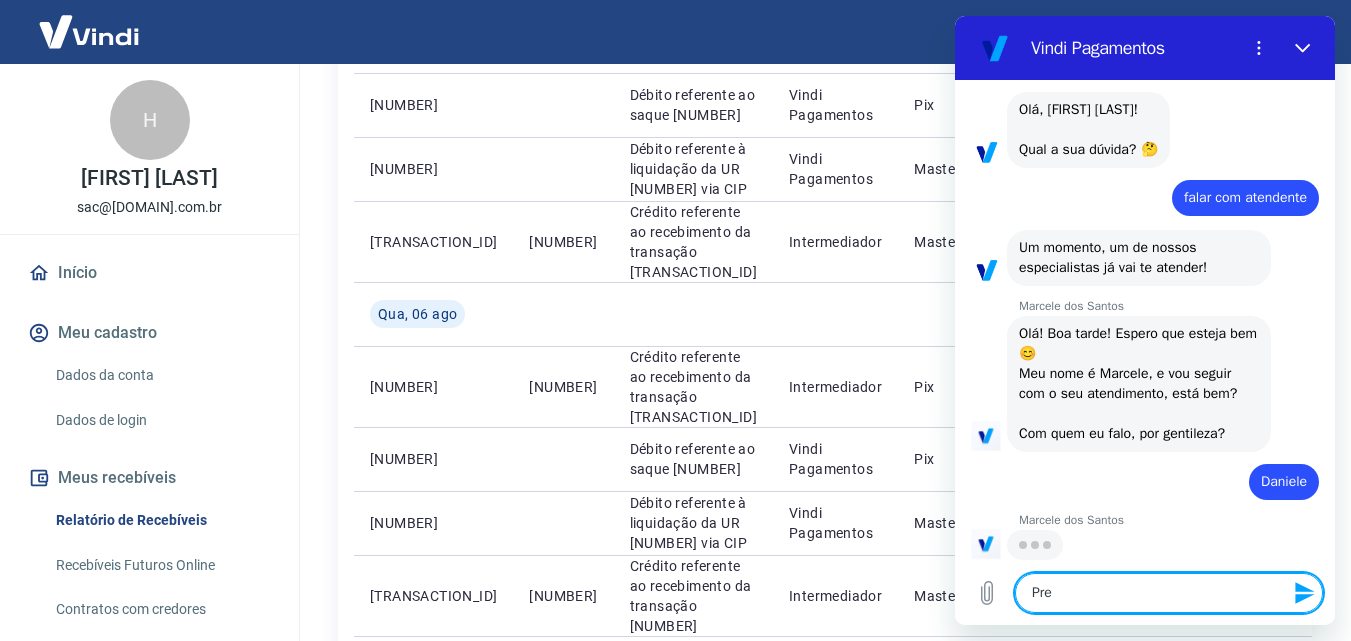 type on "Prec" 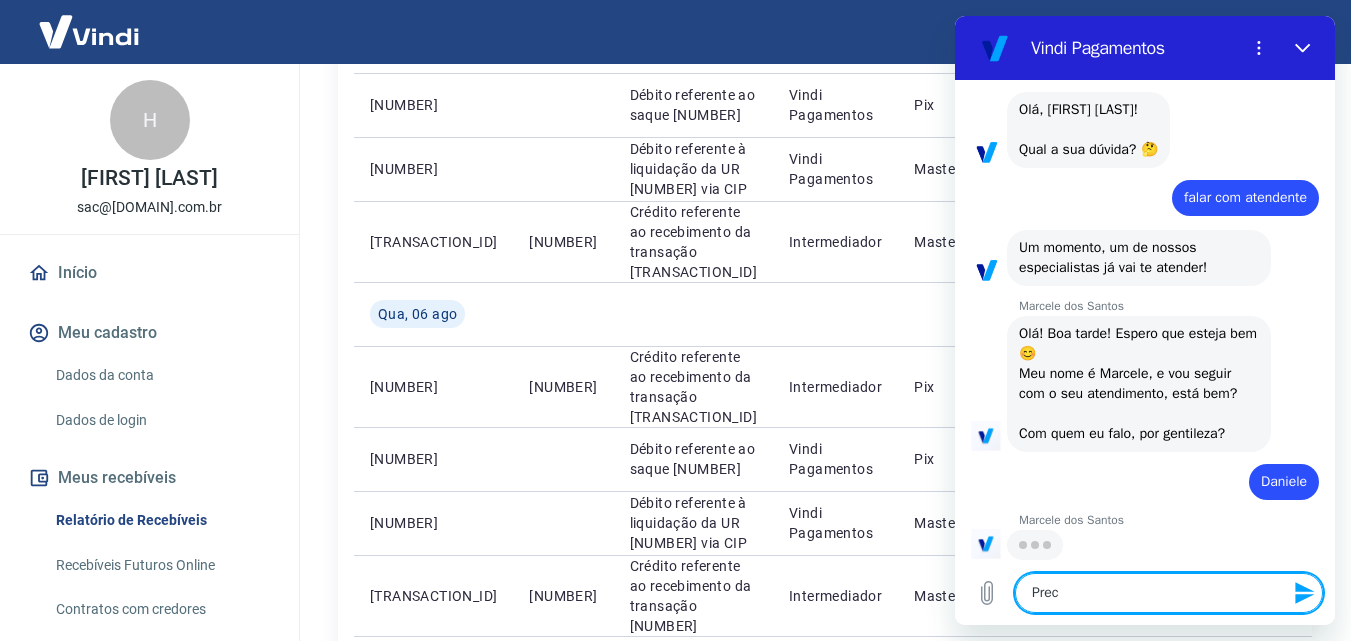 type on "Preci" 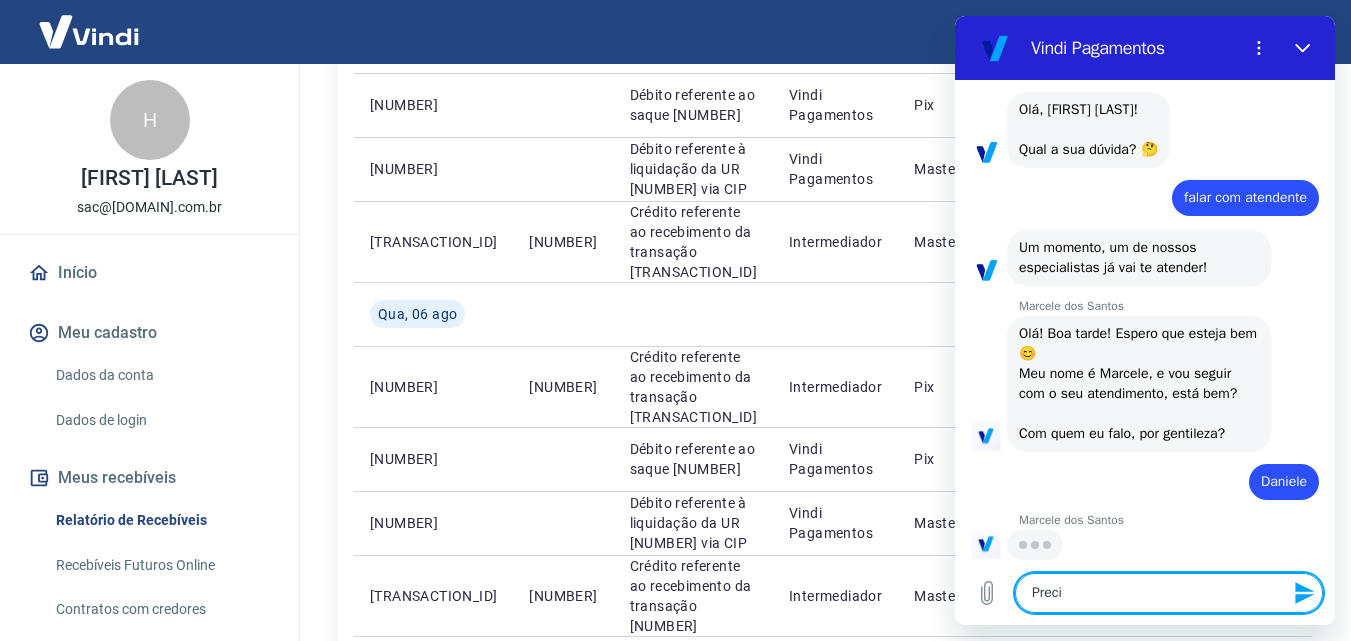 type on "Precis" 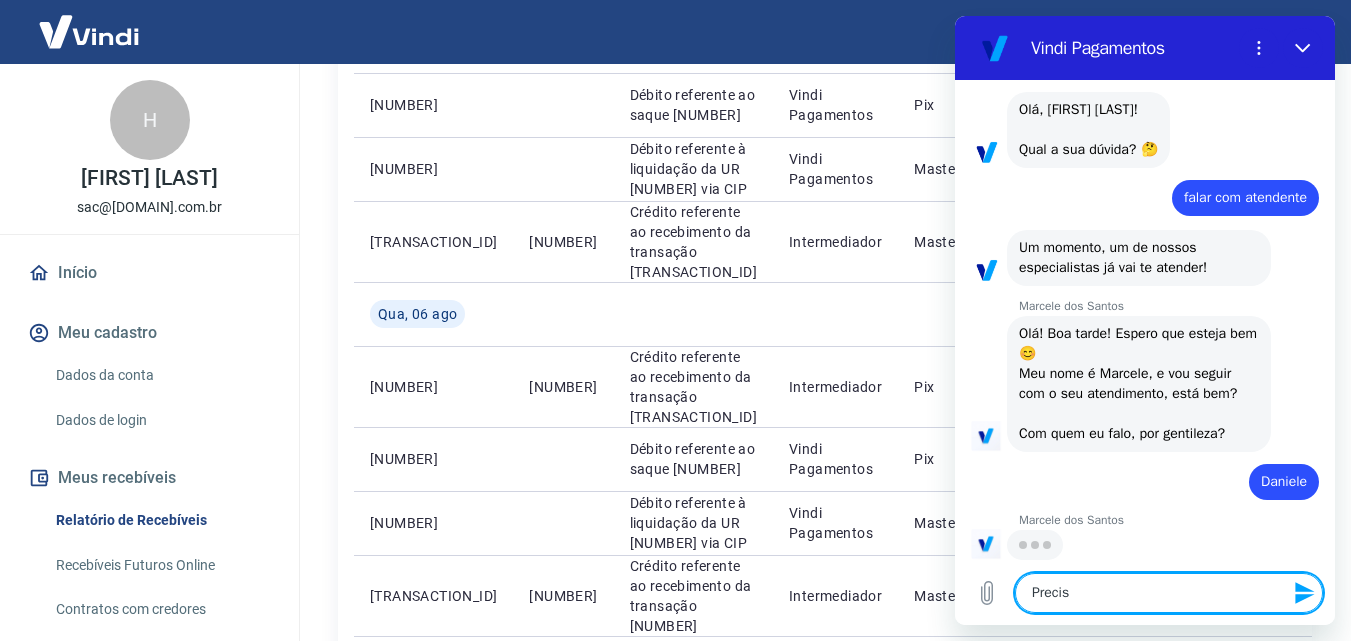type on "Preciso" 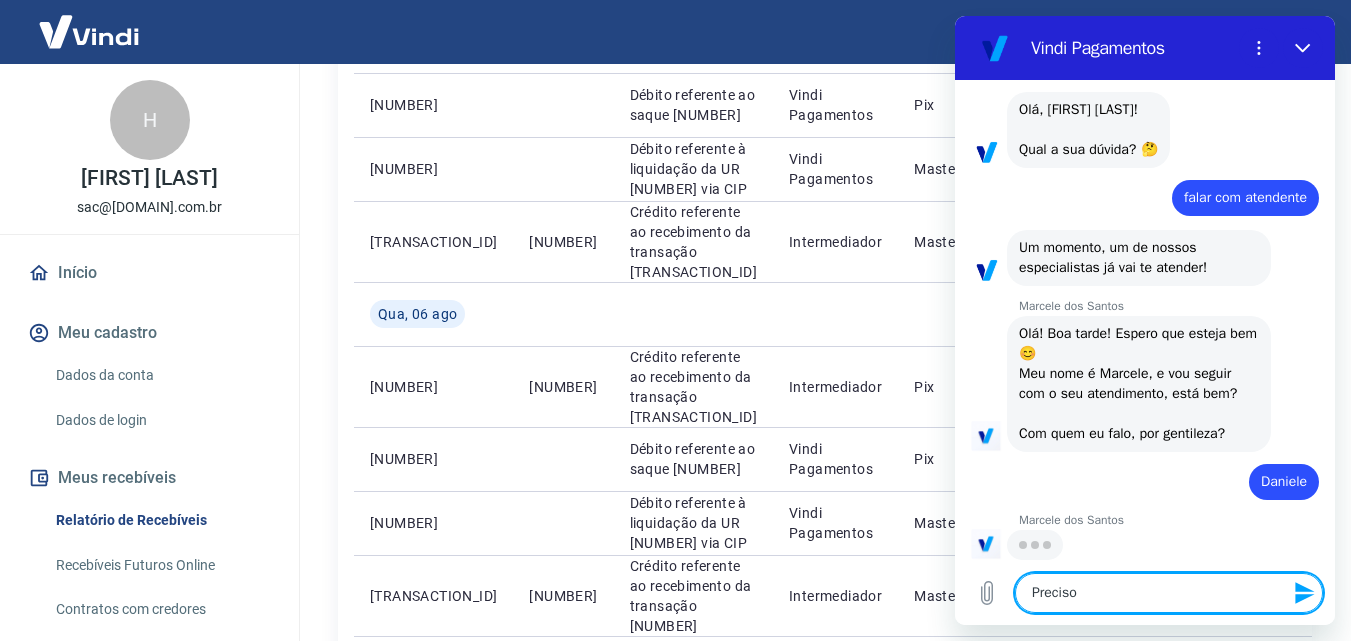 type on "Preciso" 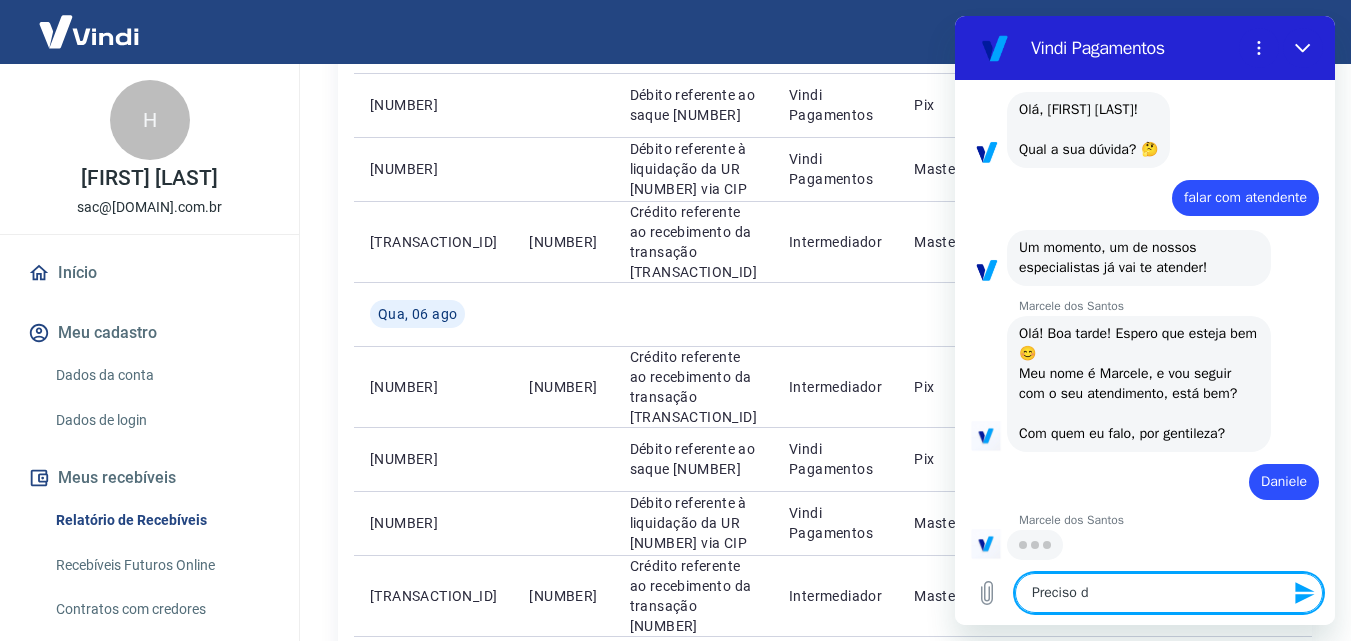 type on "Preciso do" 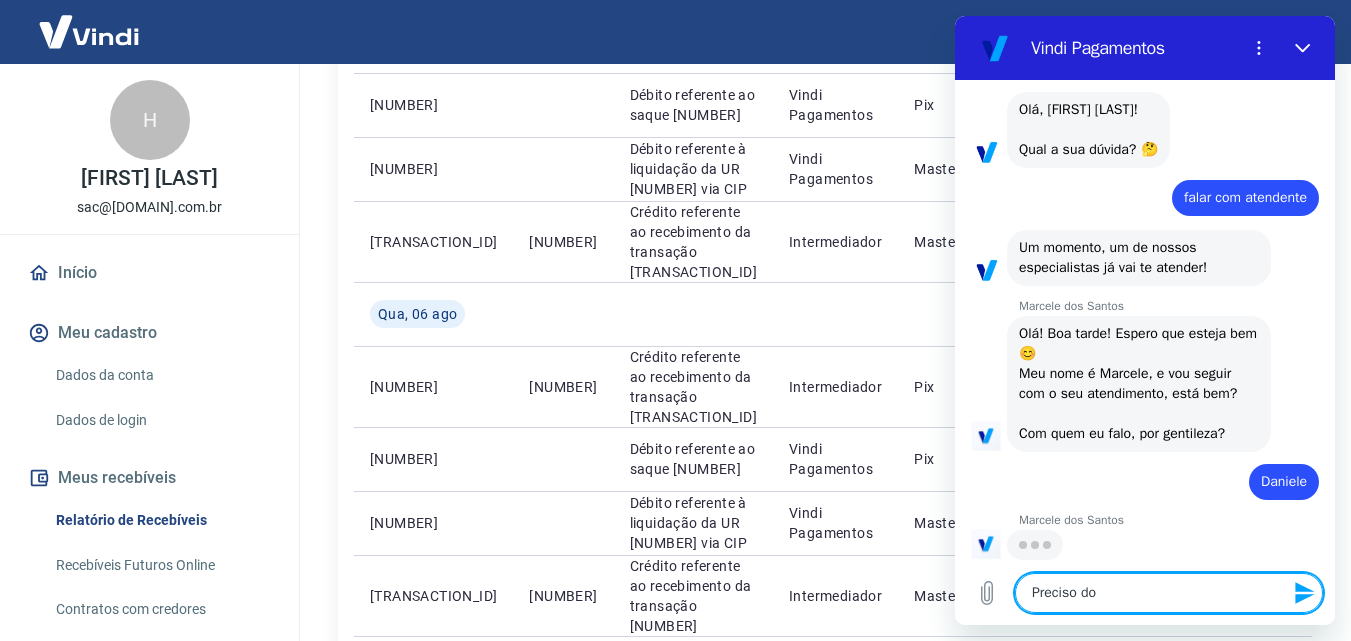 type on "Preciso do" 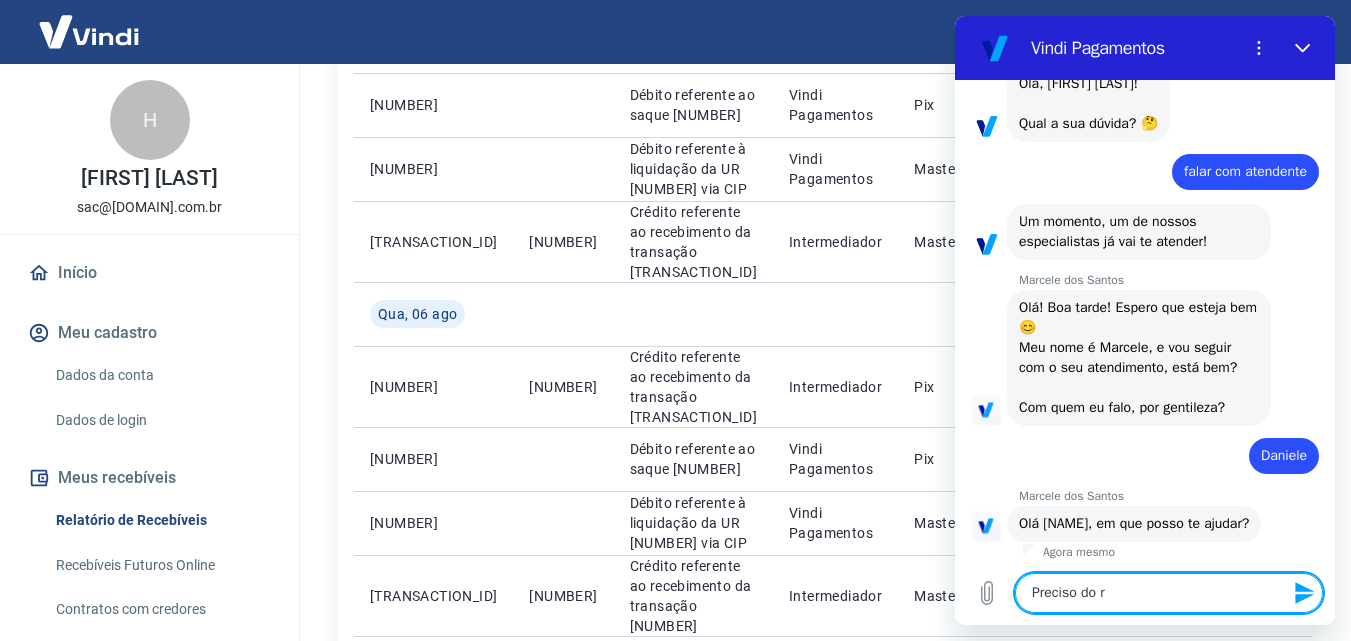 type on "Preciso do re" 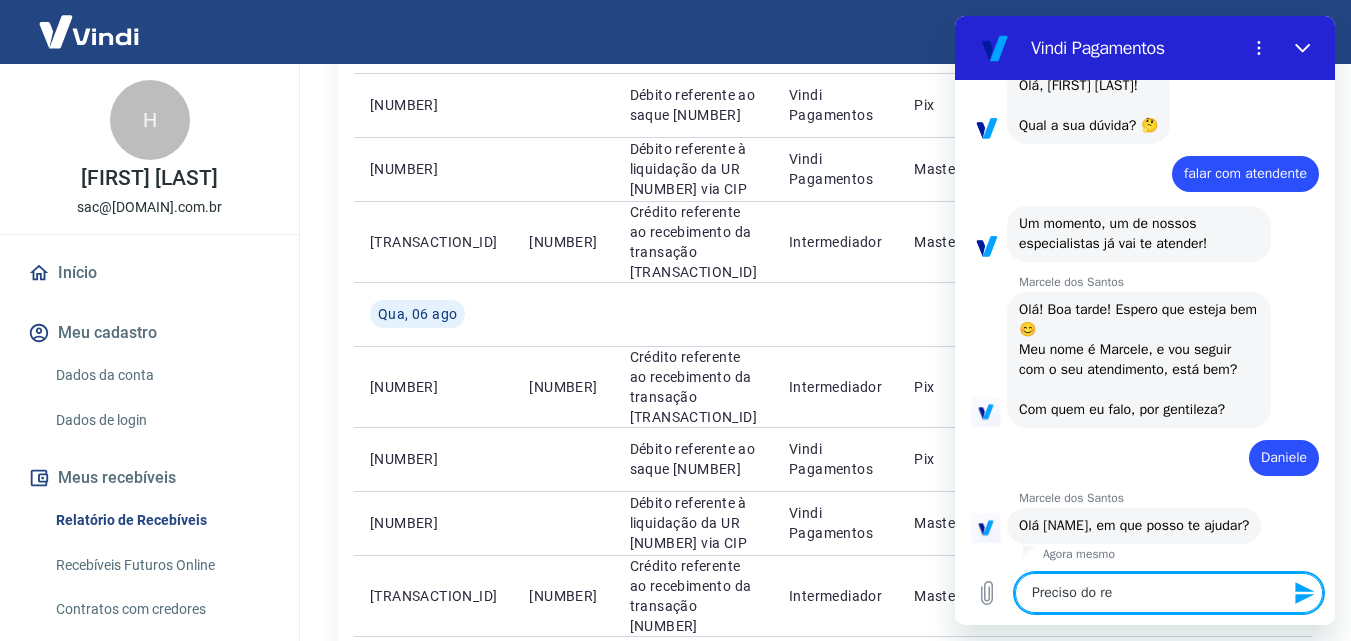 type on "Preciso do rel" 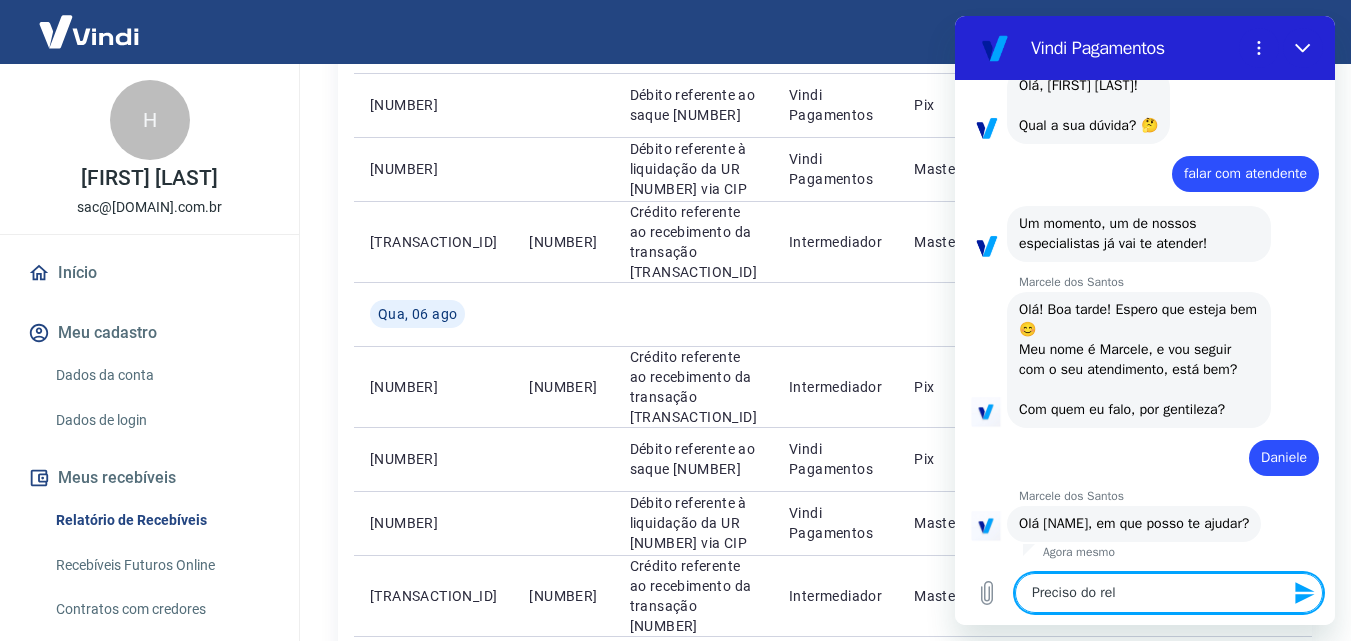 scroll, scrollTop: 106, scrollLeft: 0, axis: vertical 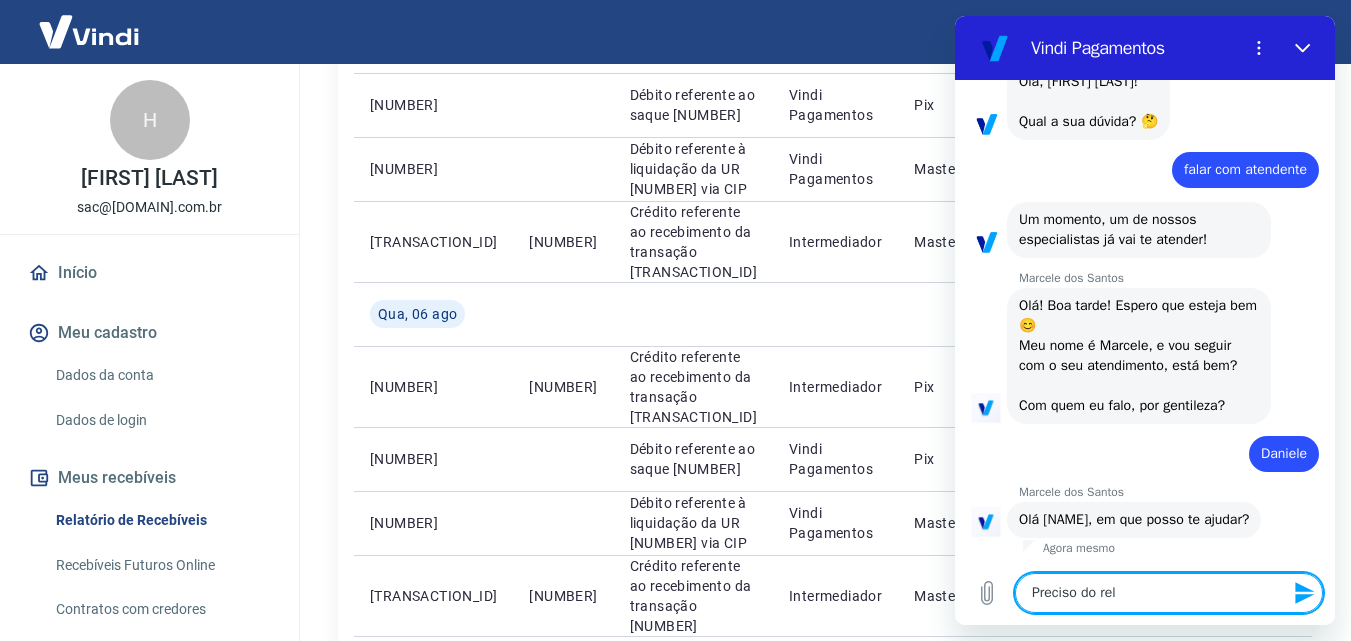 type on "Preciso do rela" 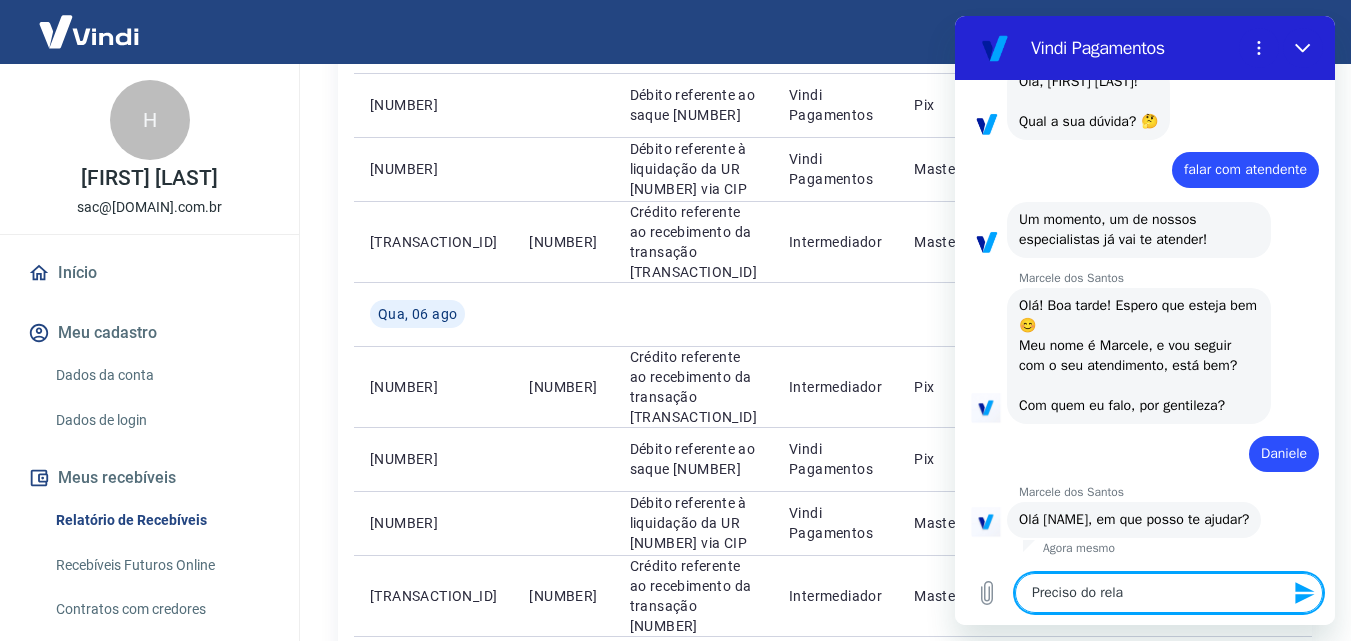 type on "Preciso do rel" 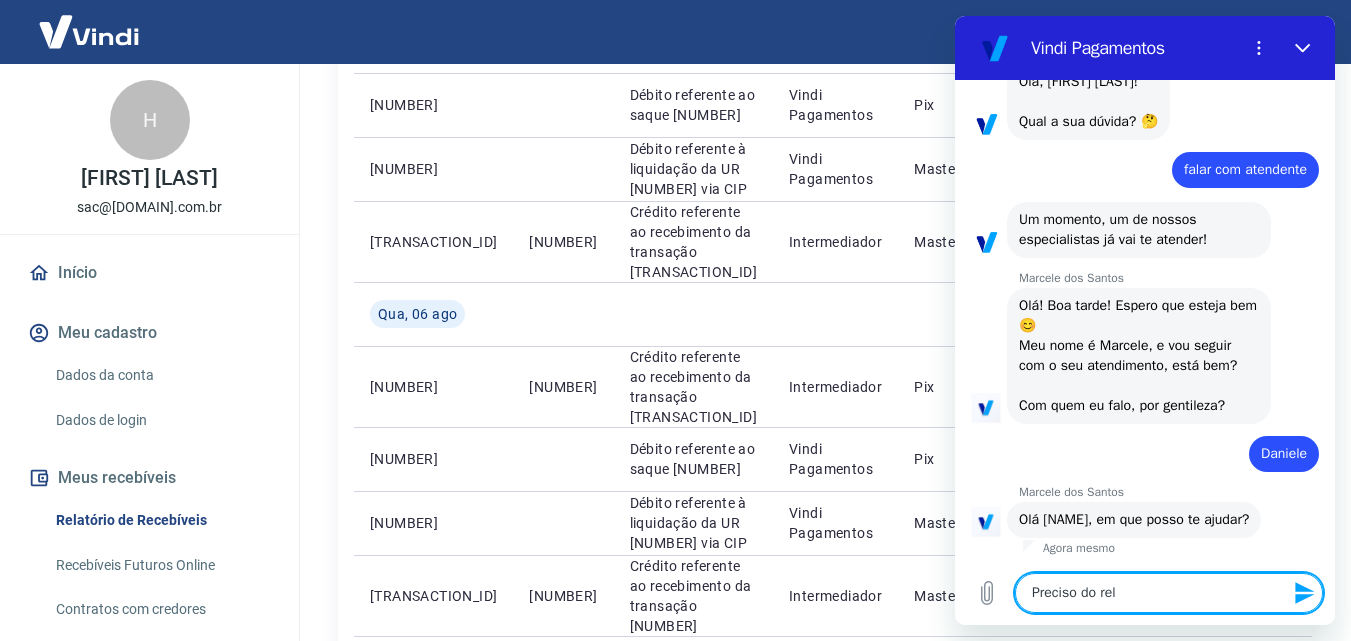 type on "Preciso do relá" 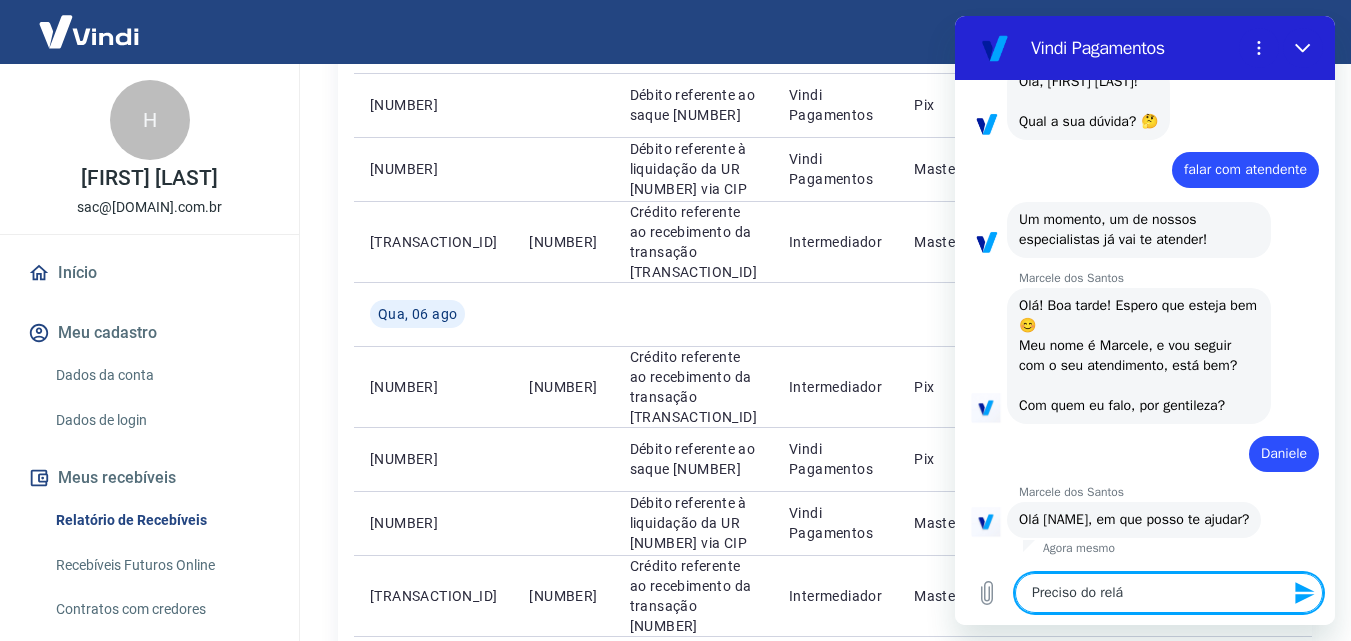 type on "Preciso do relát" 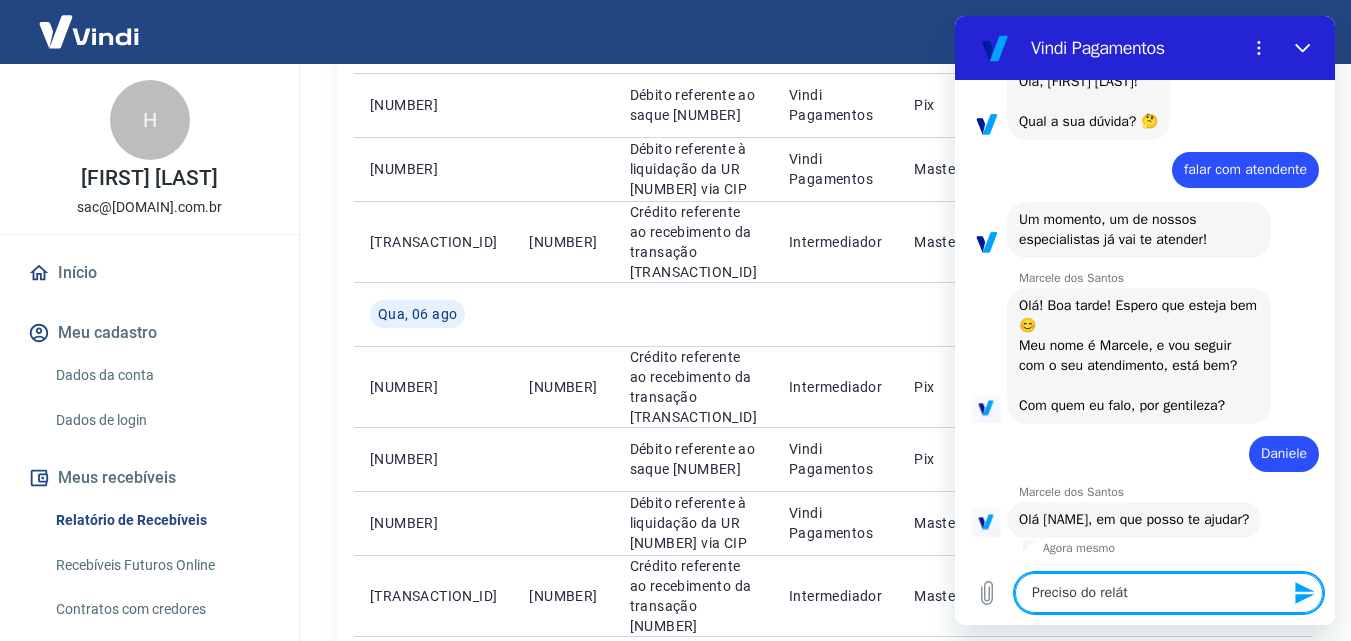 type on "Preciso do reláto" 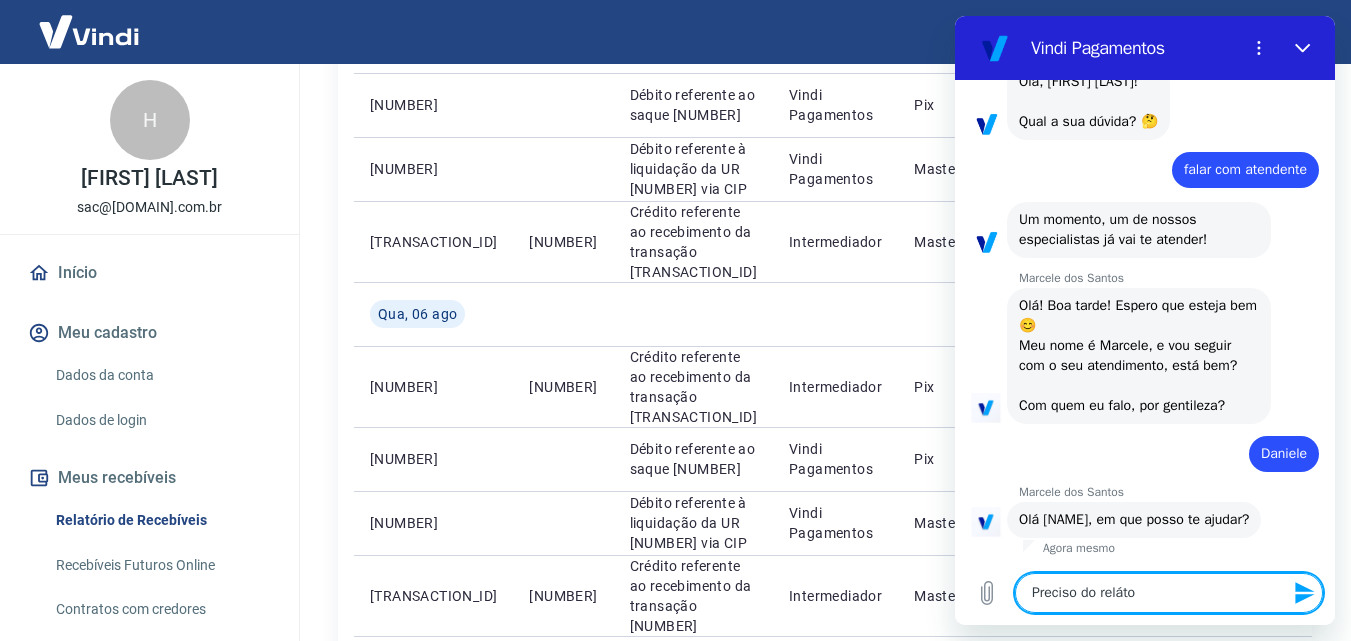 type on "Preciso do relátor" 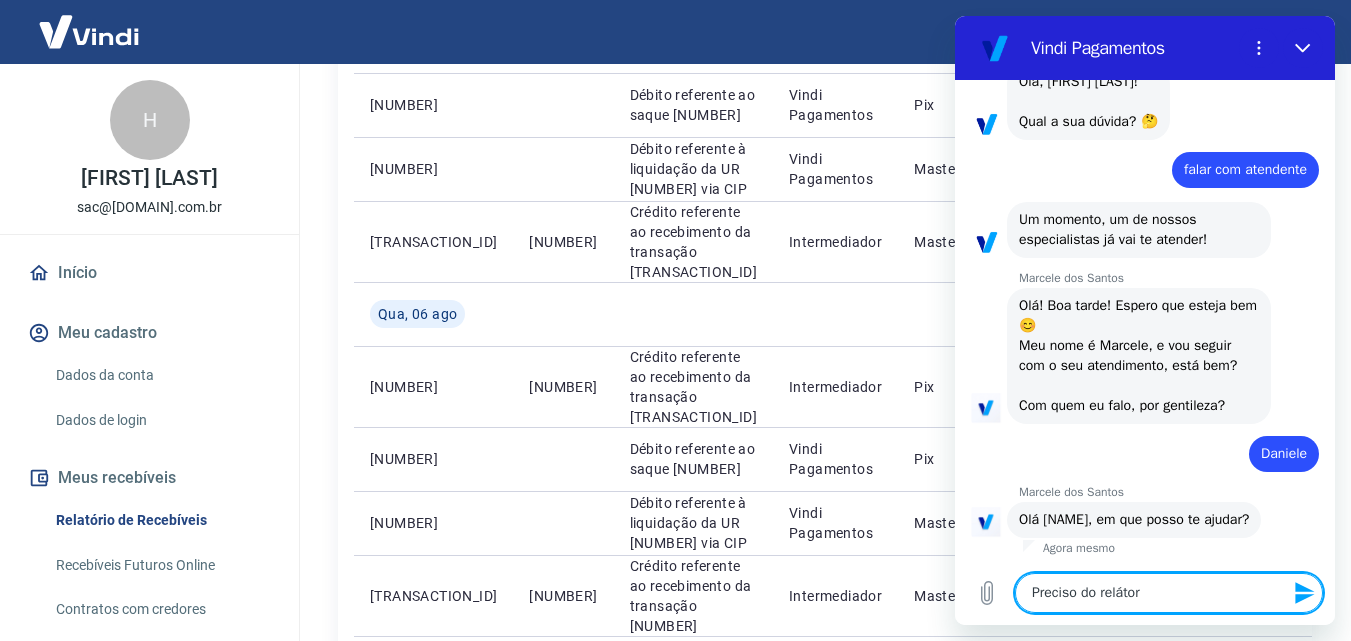 type on "Preciso do relátori" 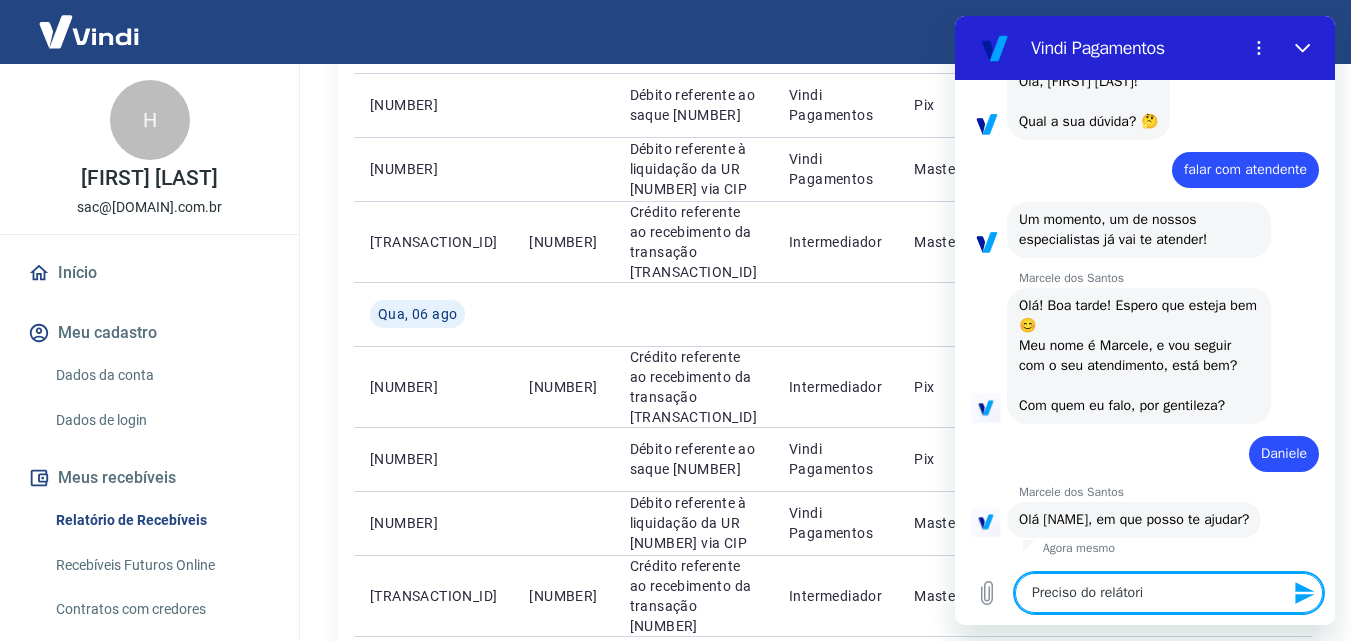 type on "Preciso do relátorio" 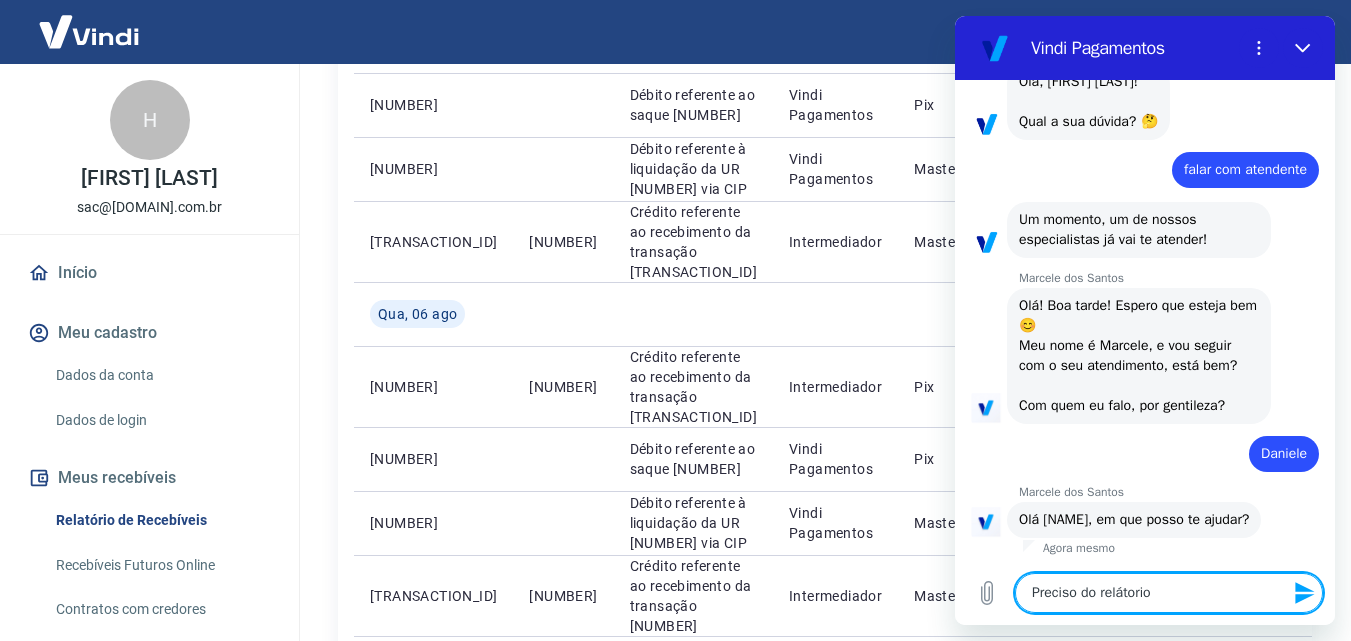 type on "Preciso do relátorio" 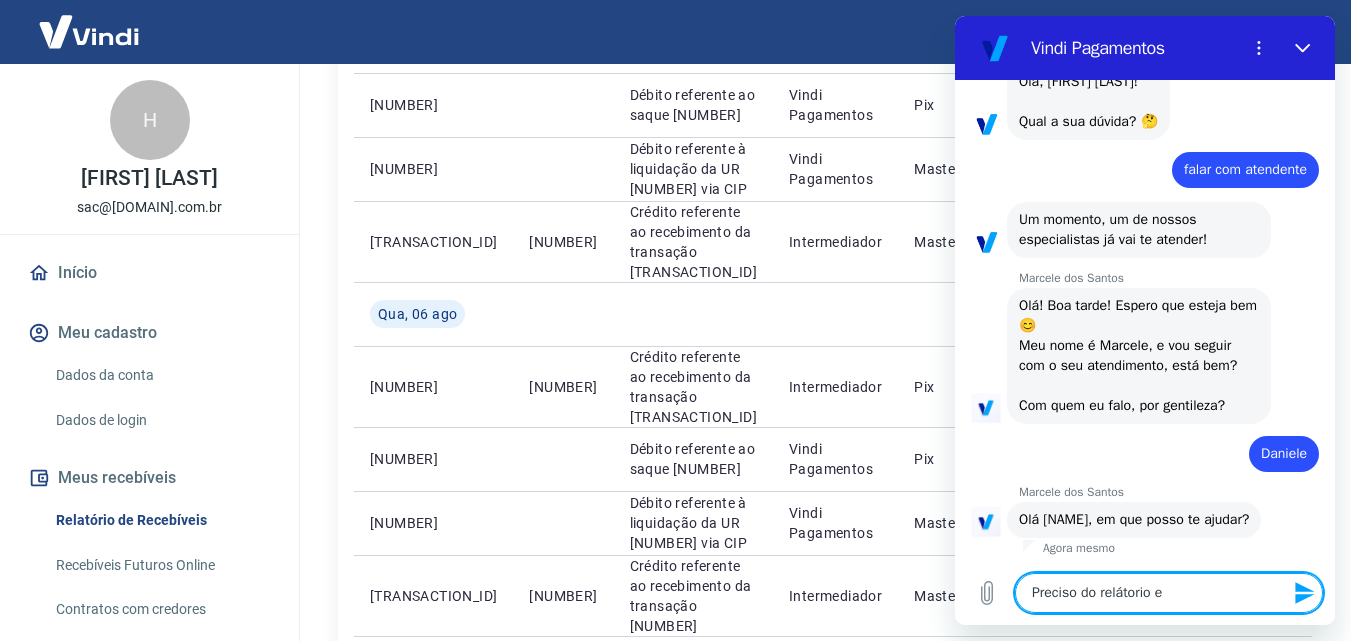 type on "Preciso do relátorio em" 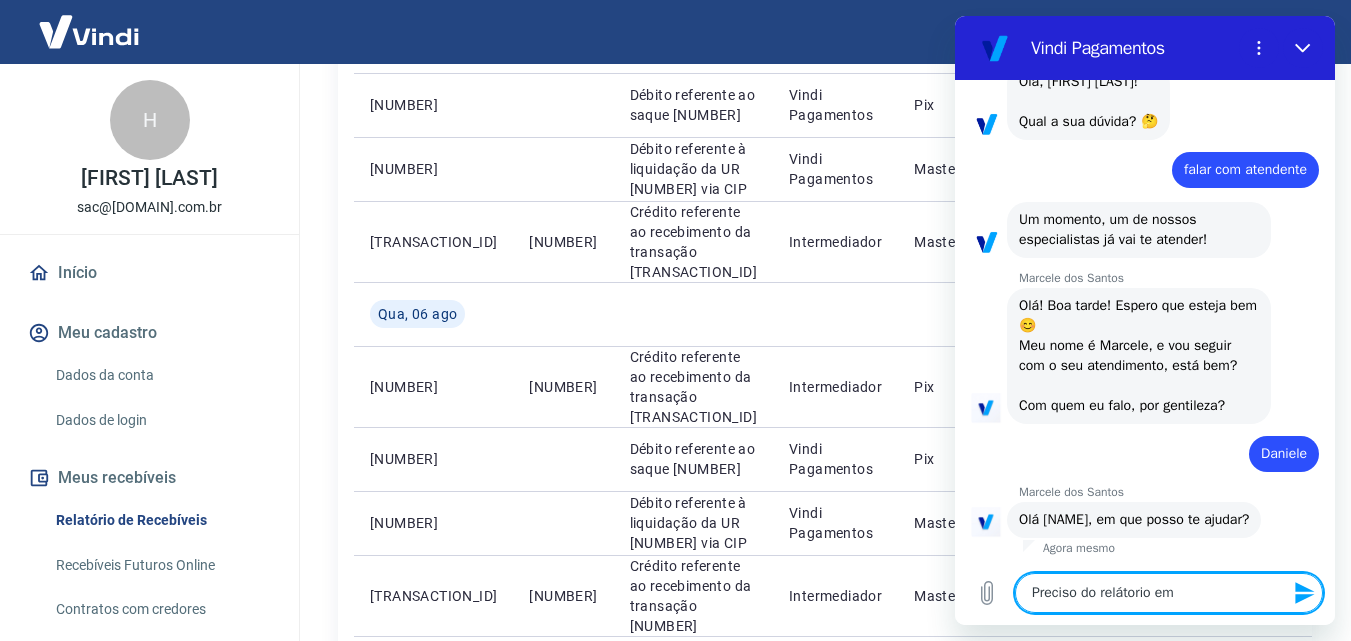type on "Preciso do relátorio em" 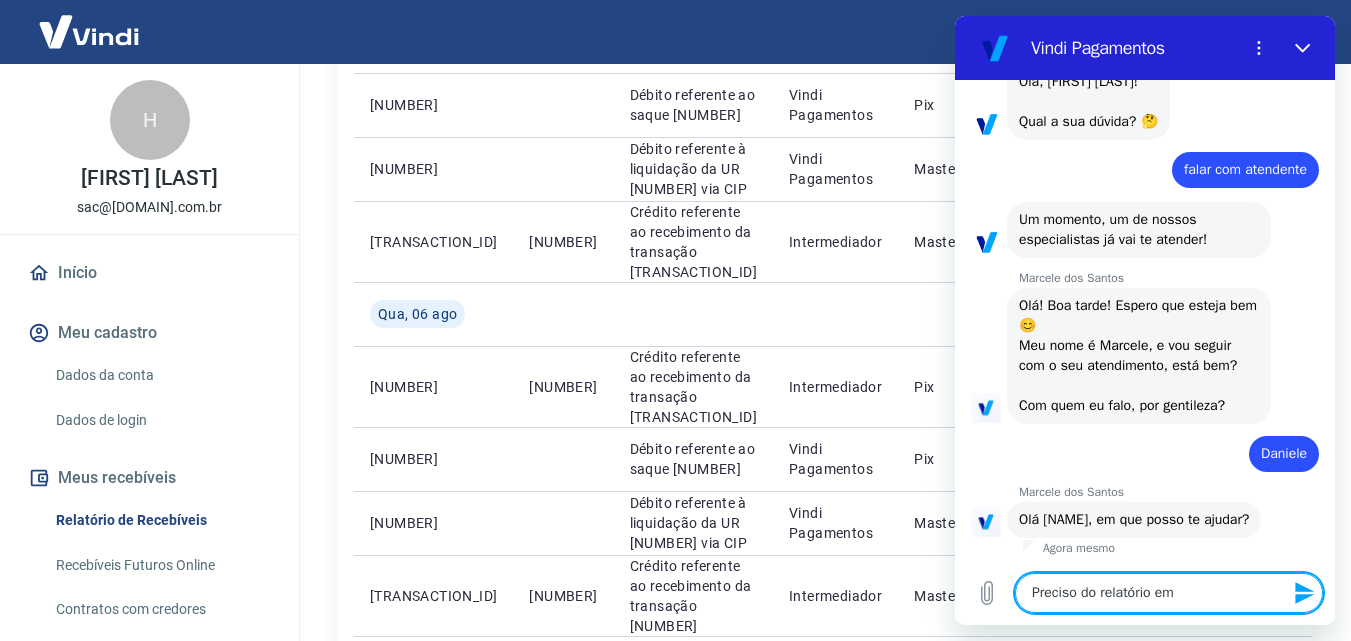 click on "Preciso do relatório em" at bounding box center [1169, 593] 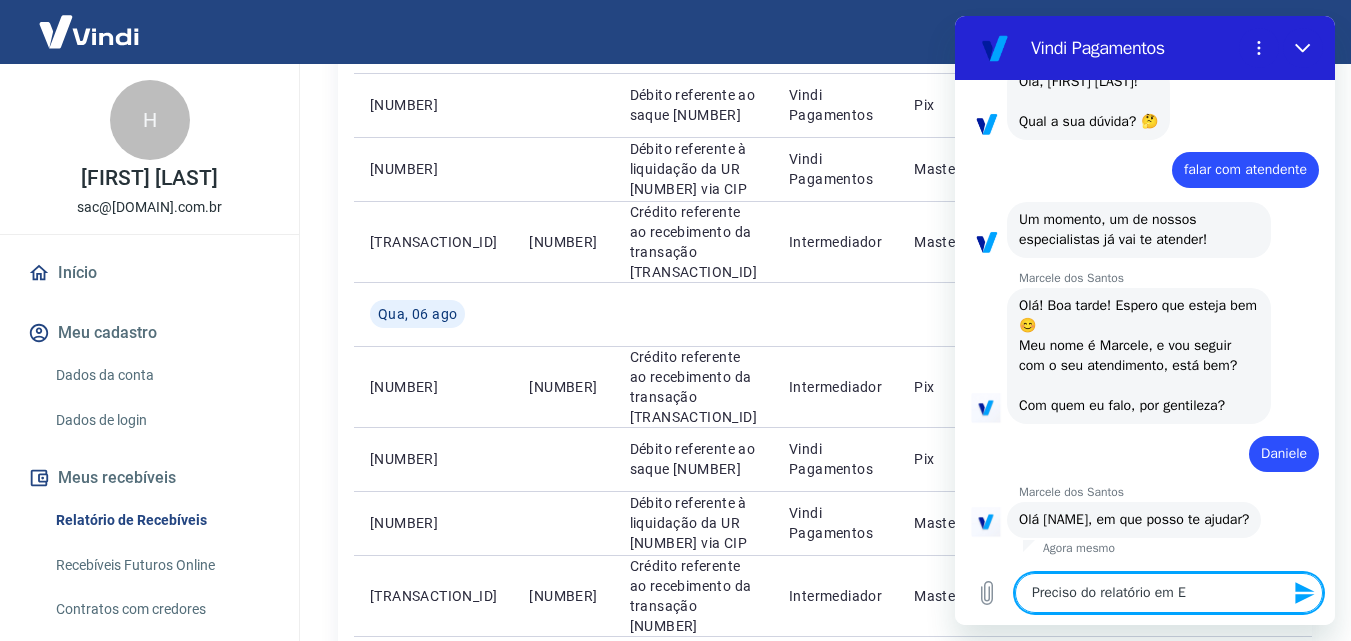 type on "Preciso do relatório em E" 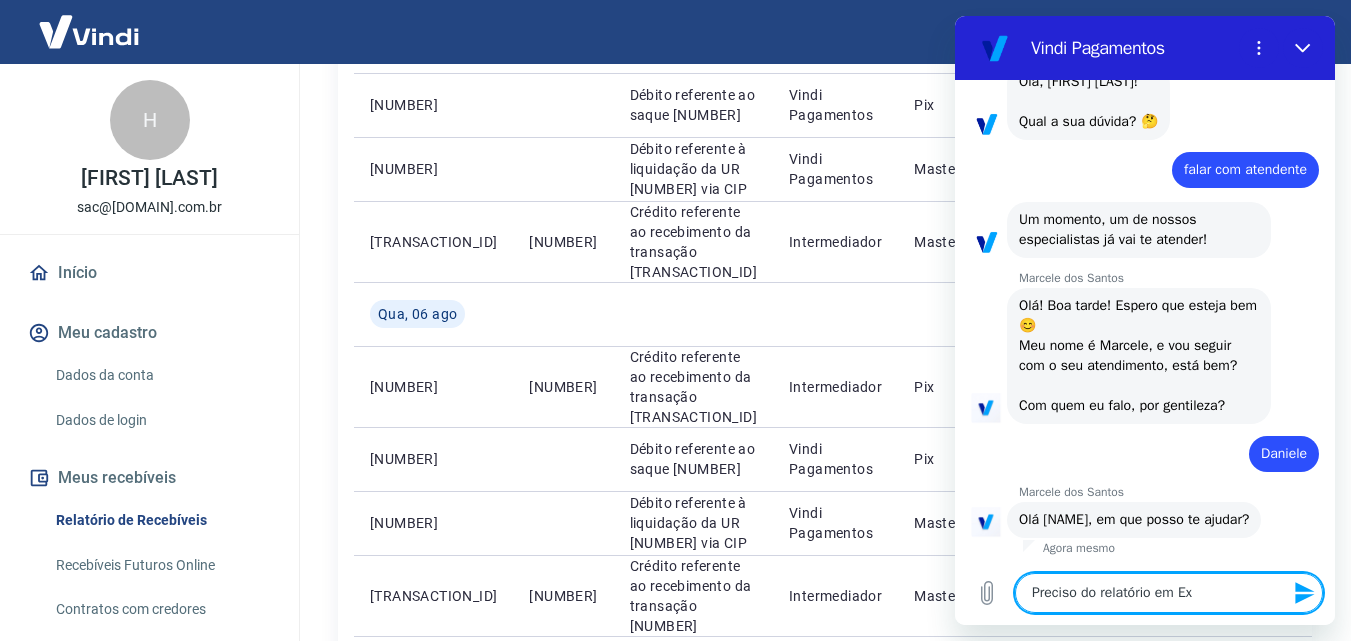 type on "Preciso do relatório em Exc" 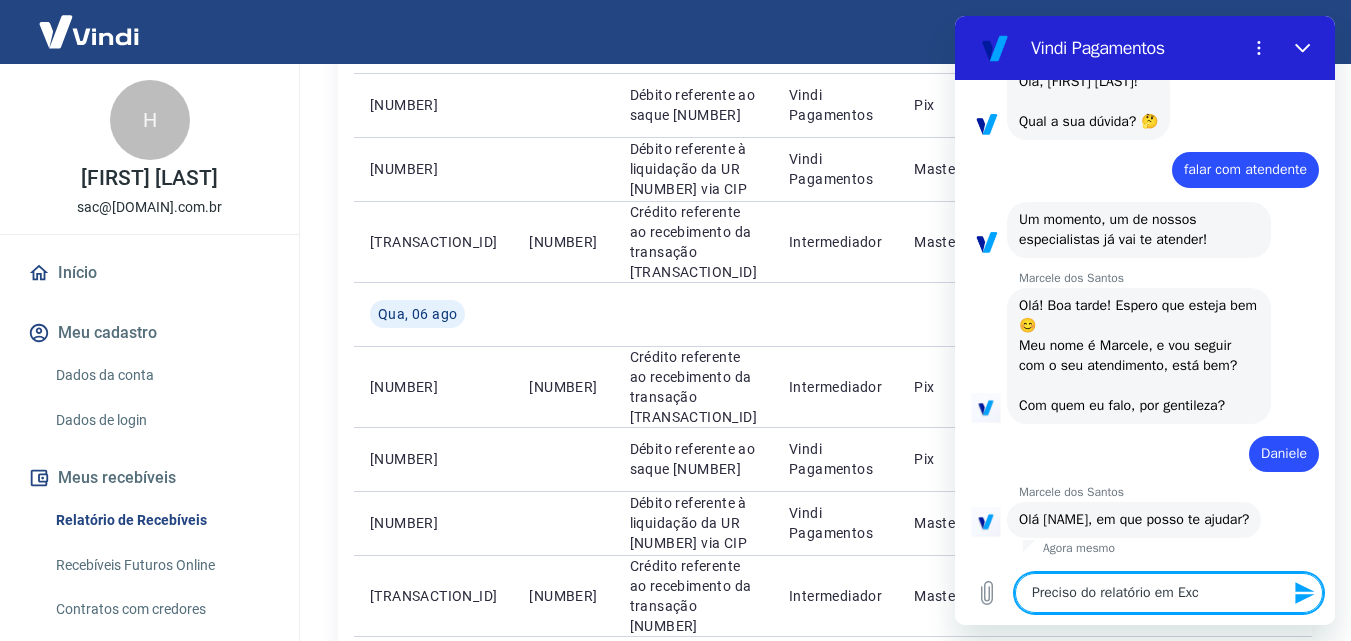 type on "Preciso do relatório em Exce" 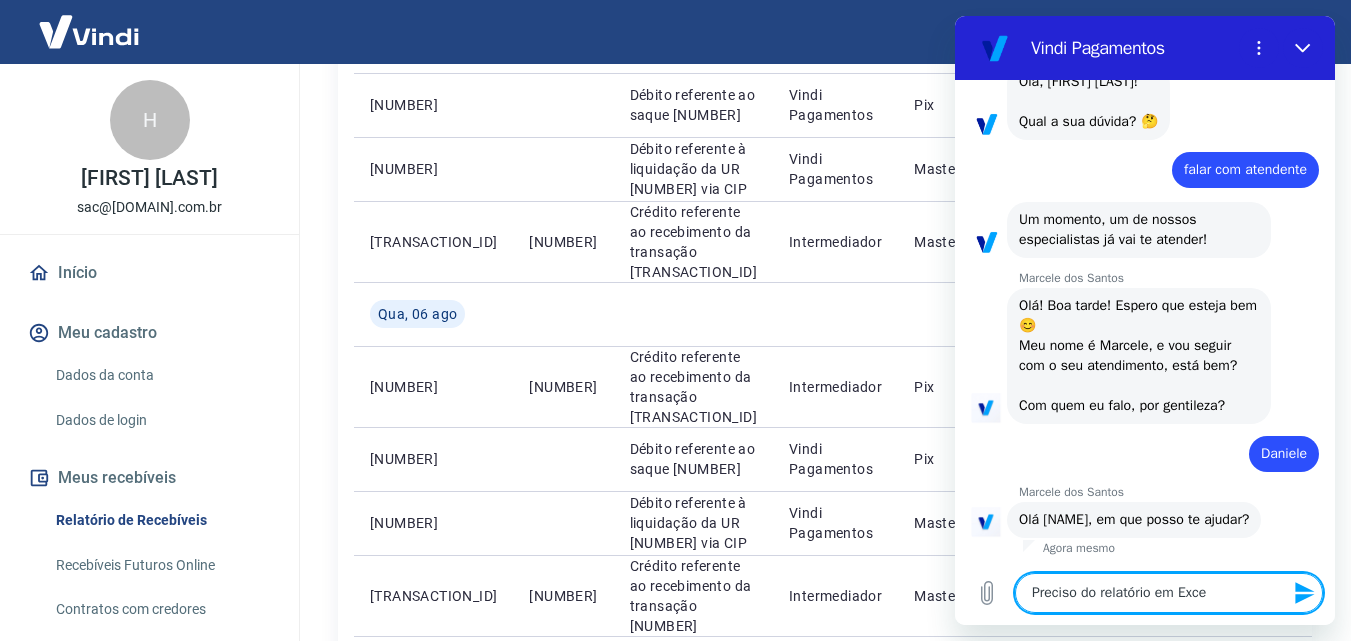 type on "Preciso do relatório em Excel" 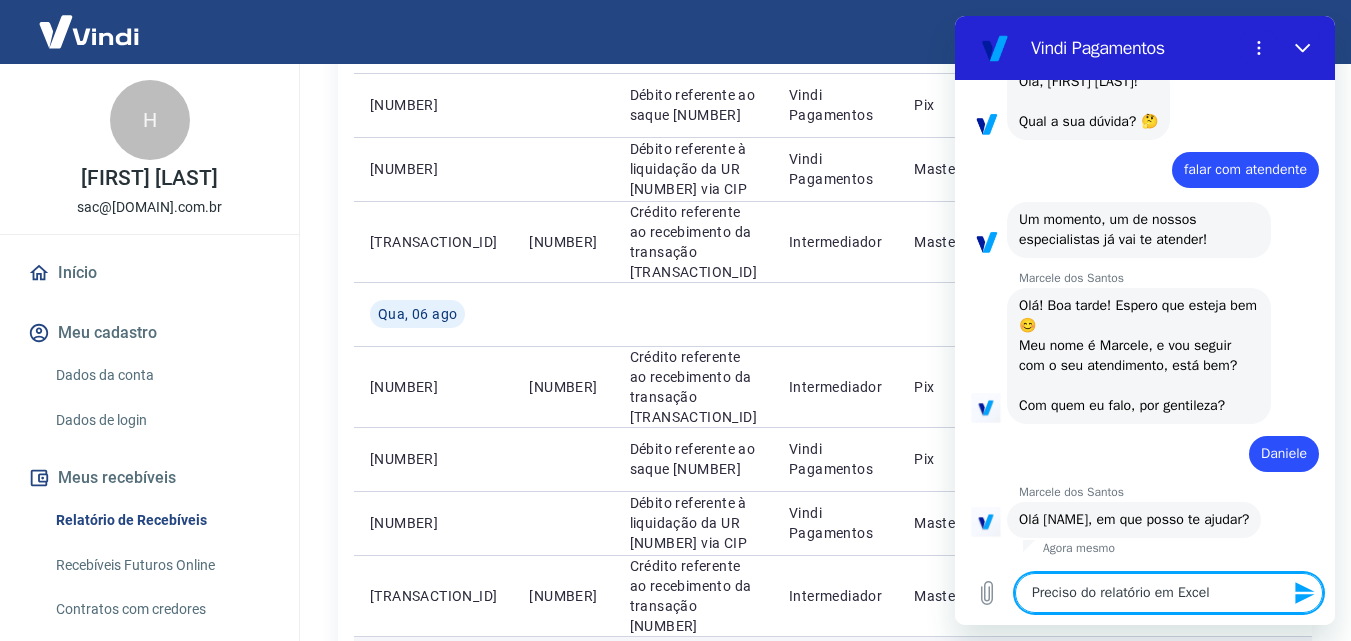 type on "Preciso do relatório em Excel" 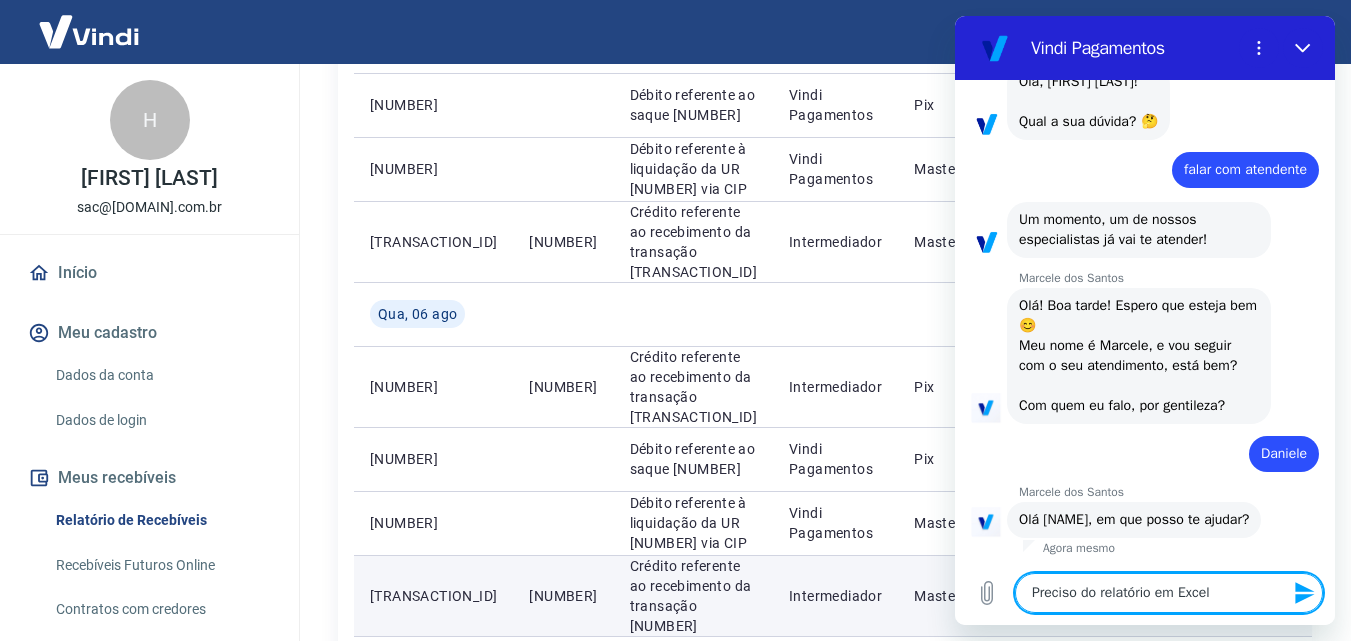 type on "x" 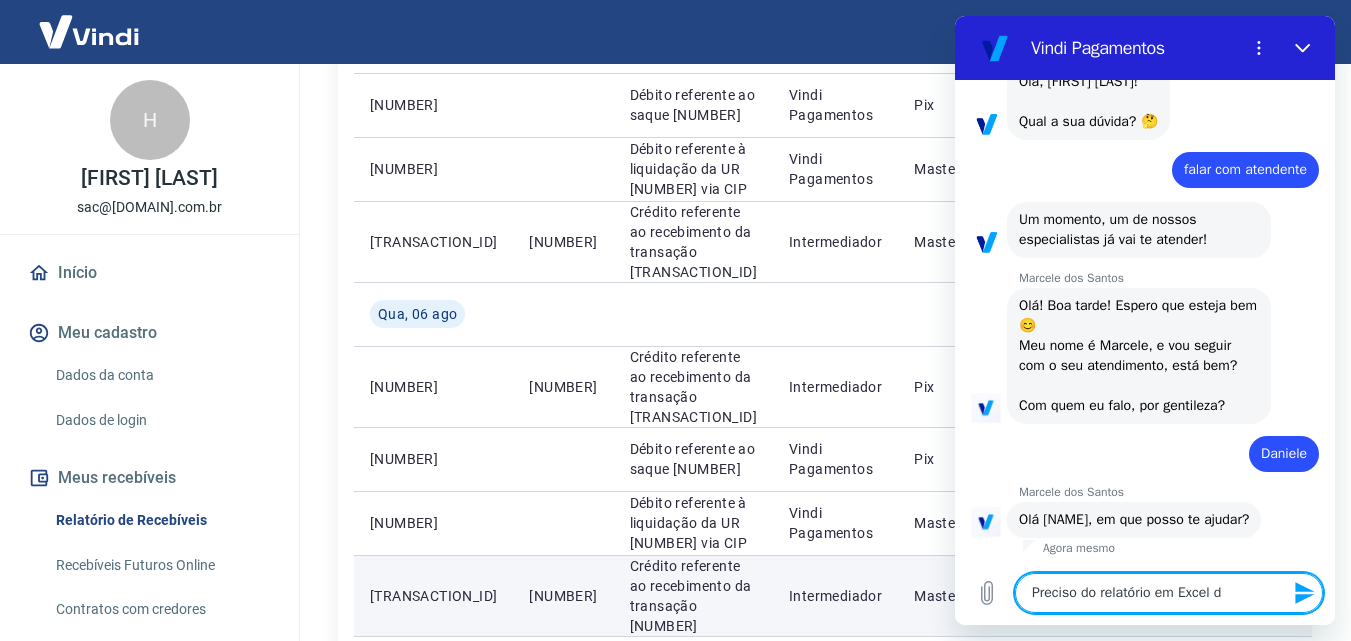 type on "Preciso do relatório em Excel de" 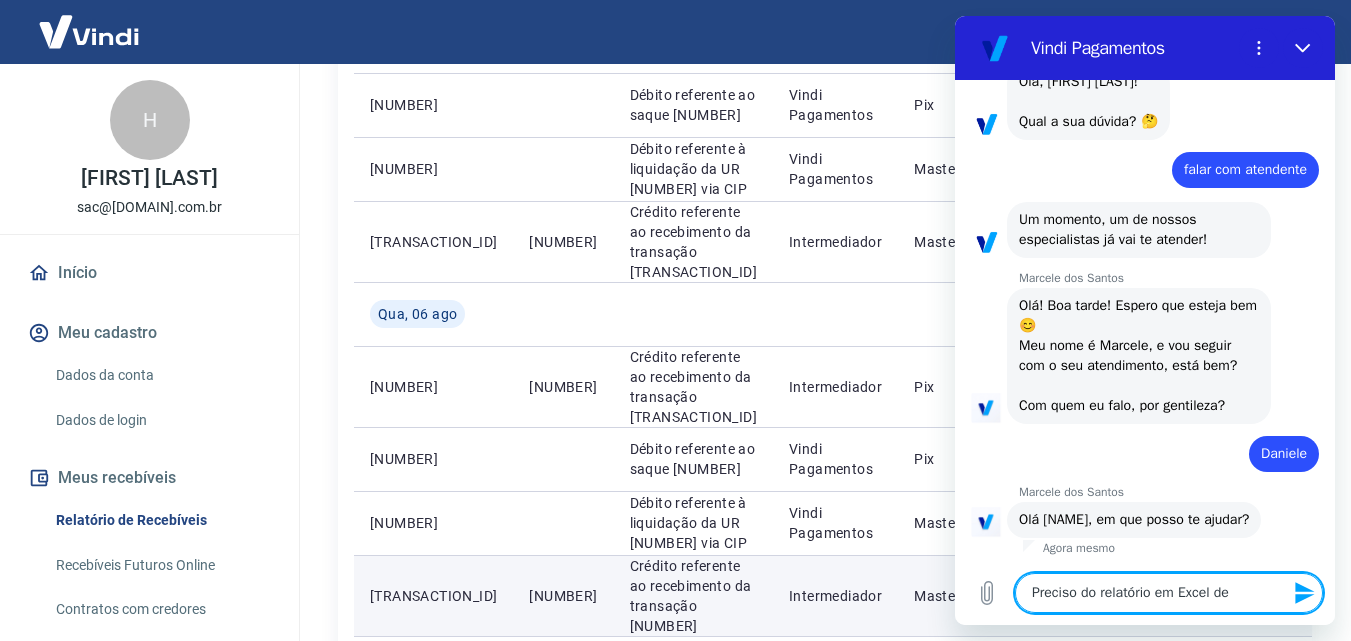 type on "Preciso do relatório em Excel de" 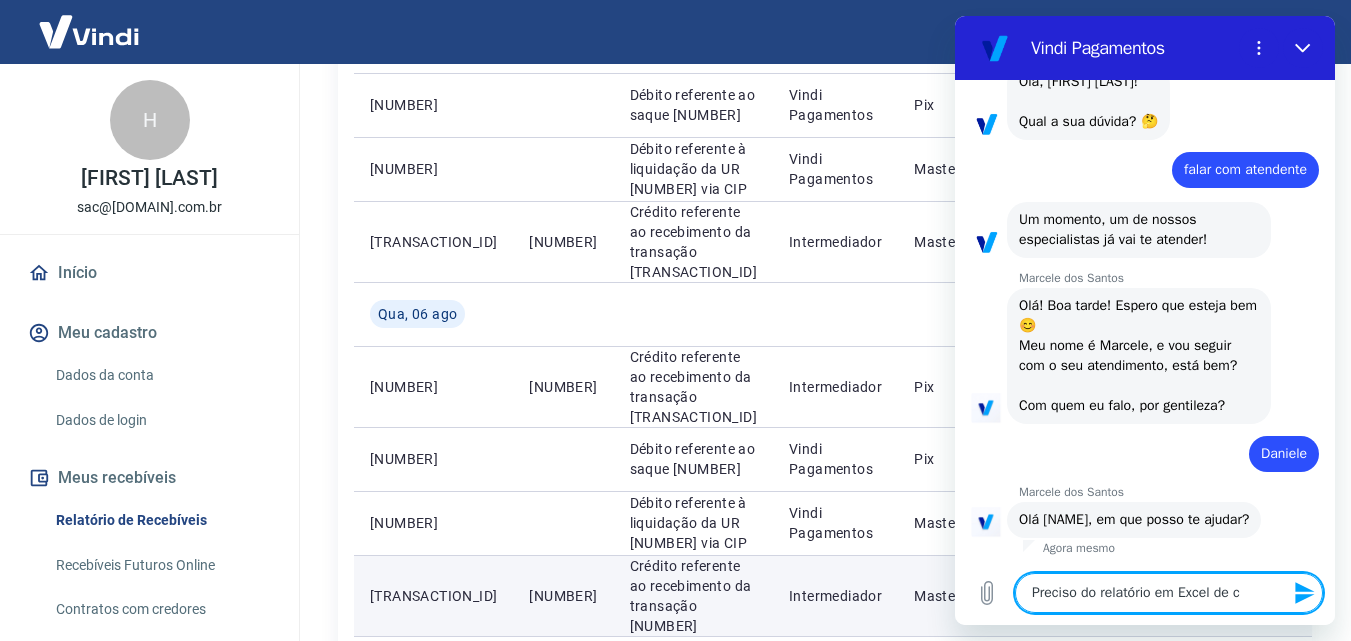 type on "Preciso do relatório em Excel de co" 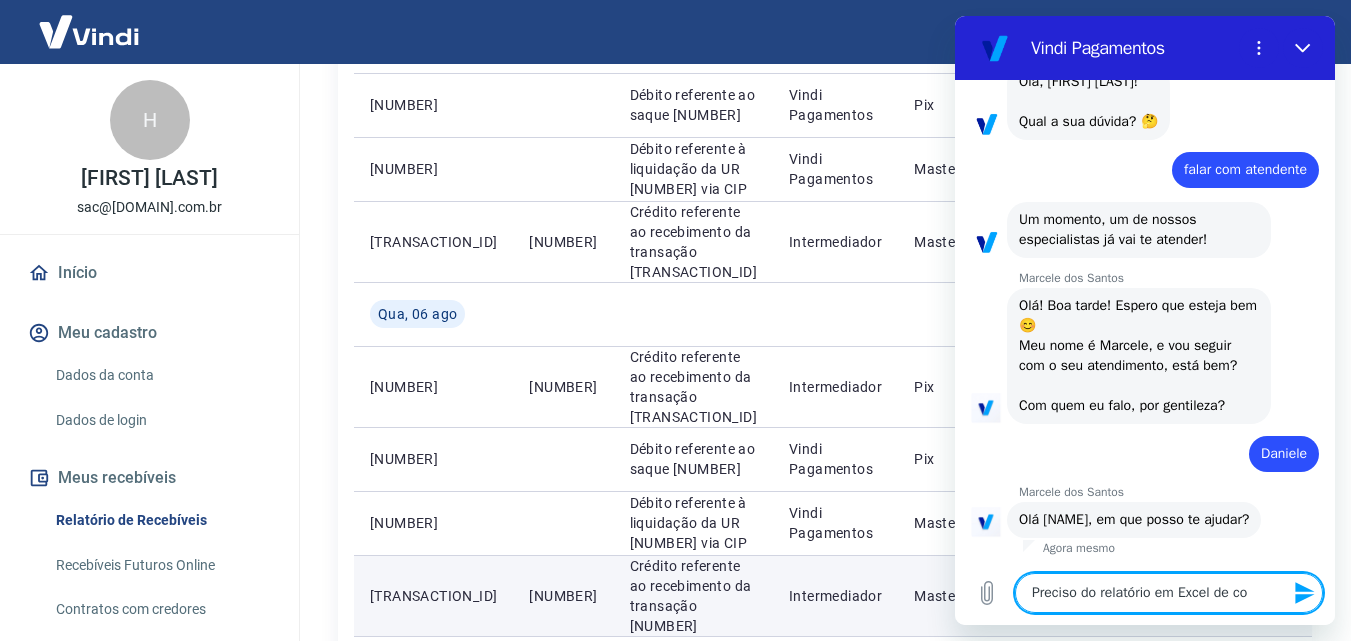 type on "Preciso do relatório em Excel de com" 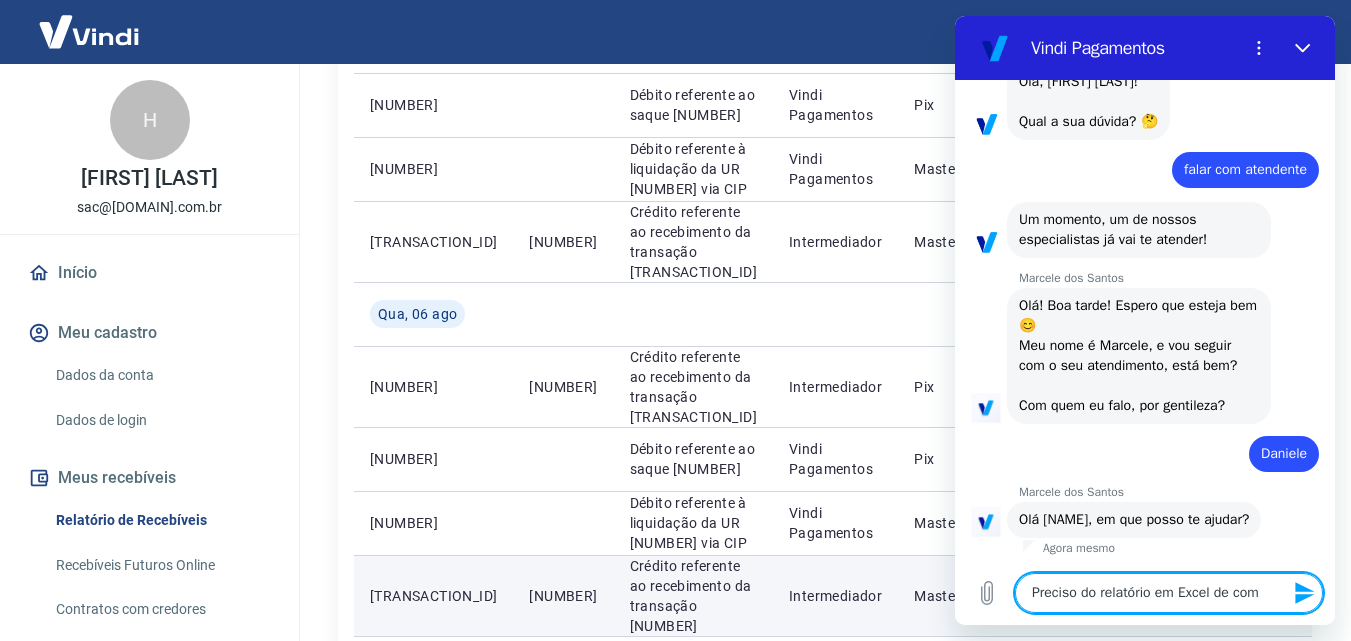 type on "Preciso do relatório em Excel de comp" 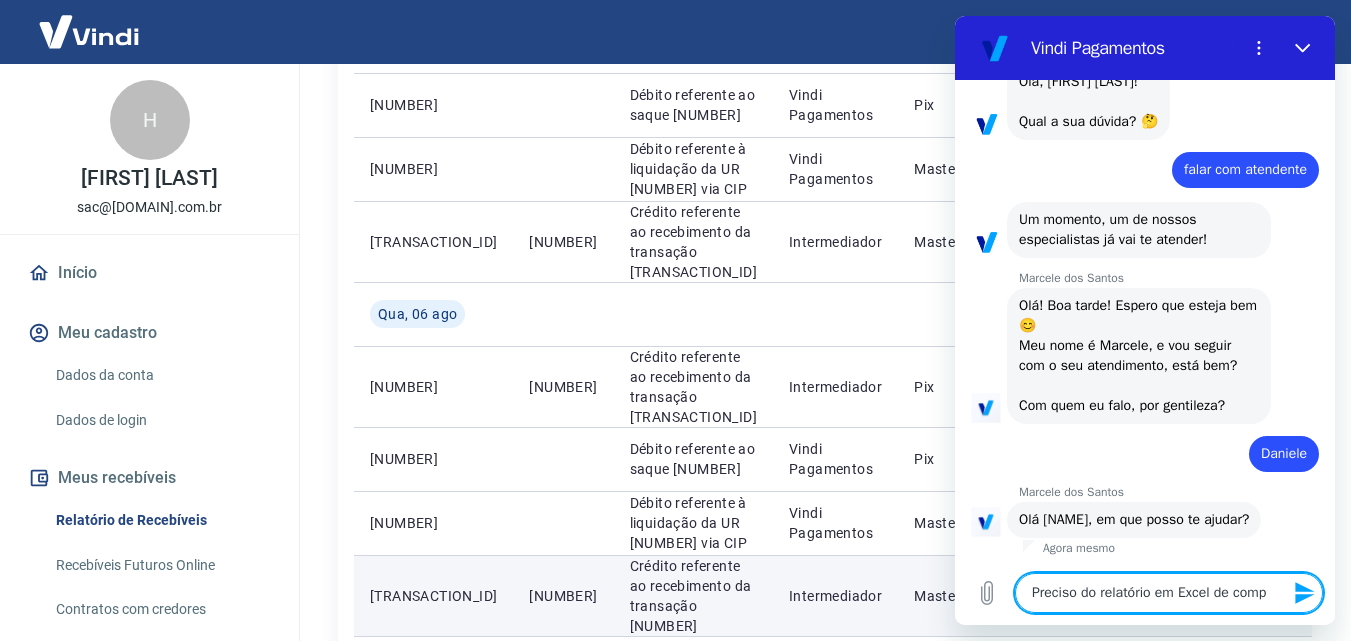 type on "Preciso do relatório em Excel de compo" 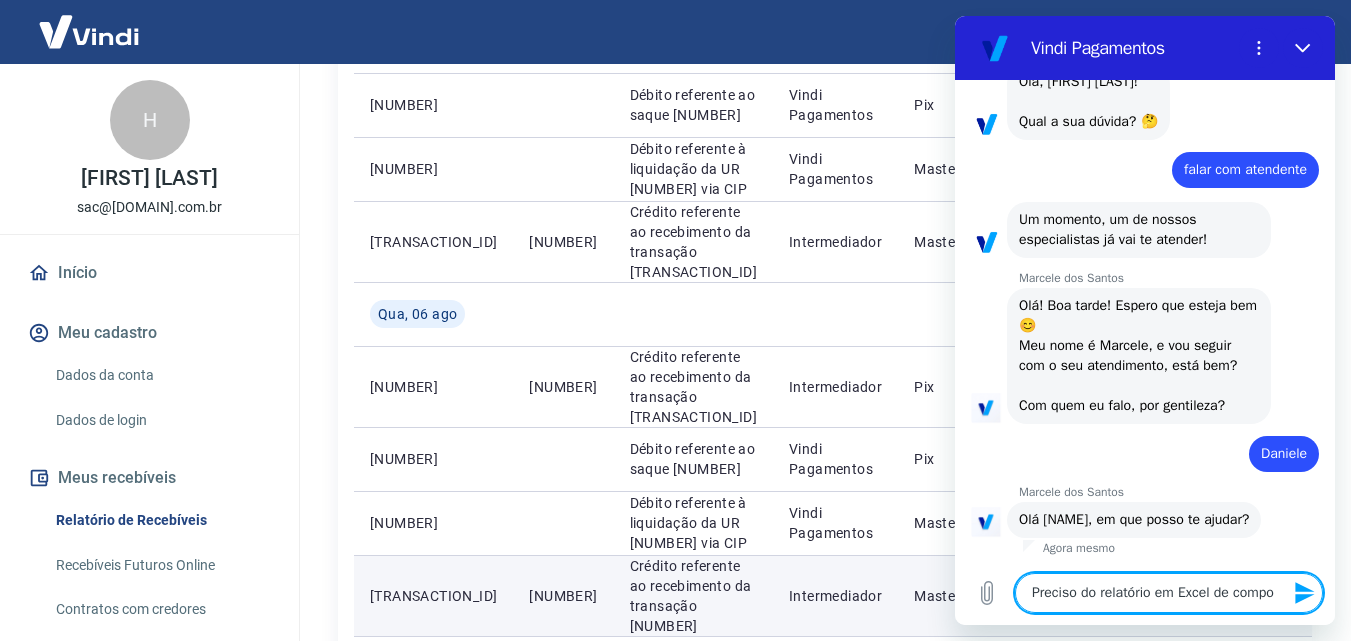 type on "Preciso do relatório em Excel de compos" 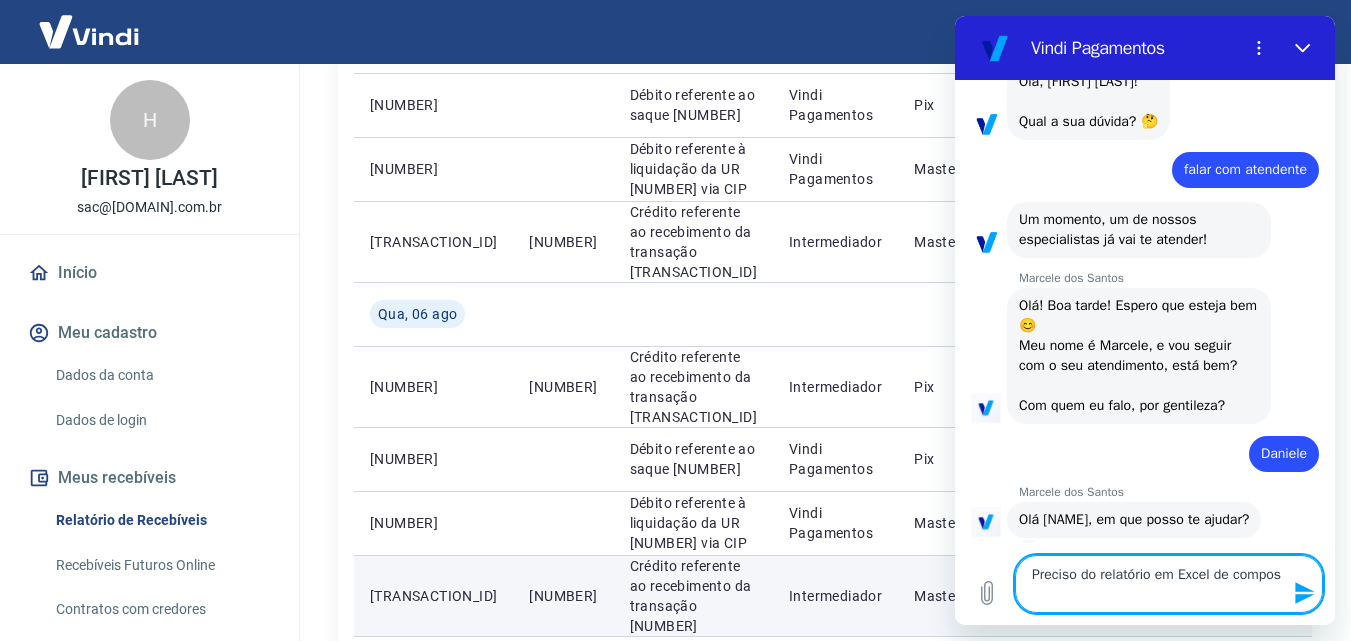 type on "Preciso do relatório em Excel de composi" 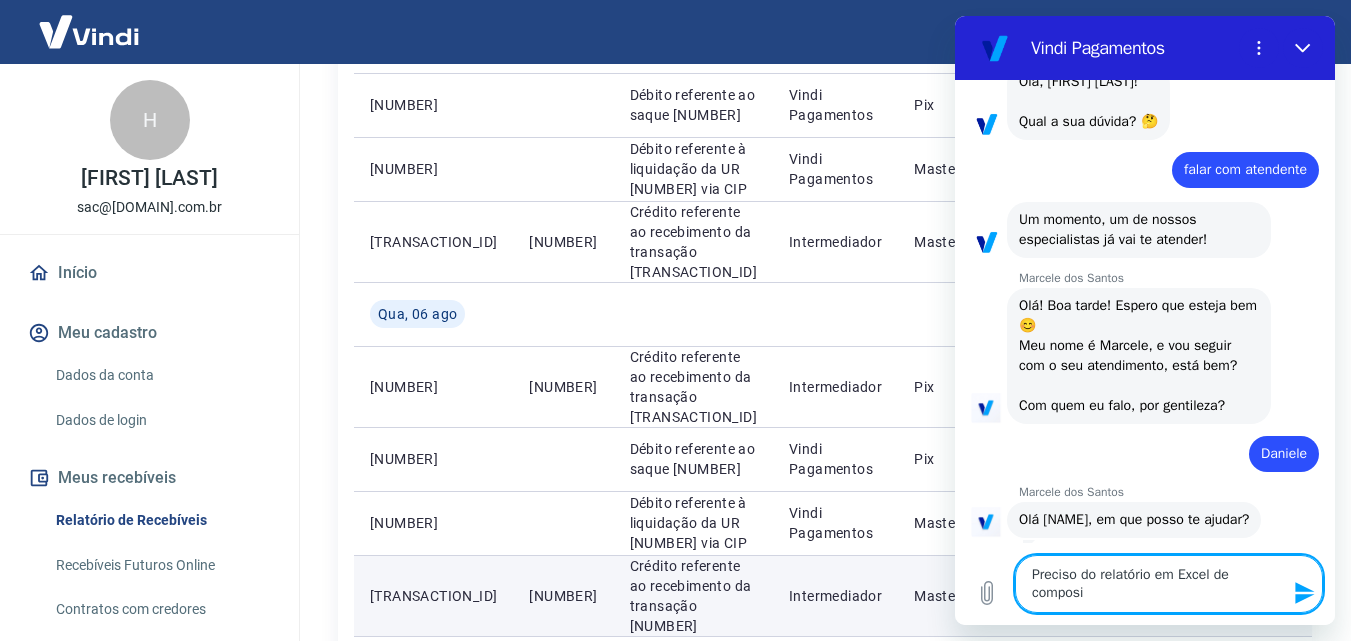 type on "Preciso do relatório em Excel de composiç" 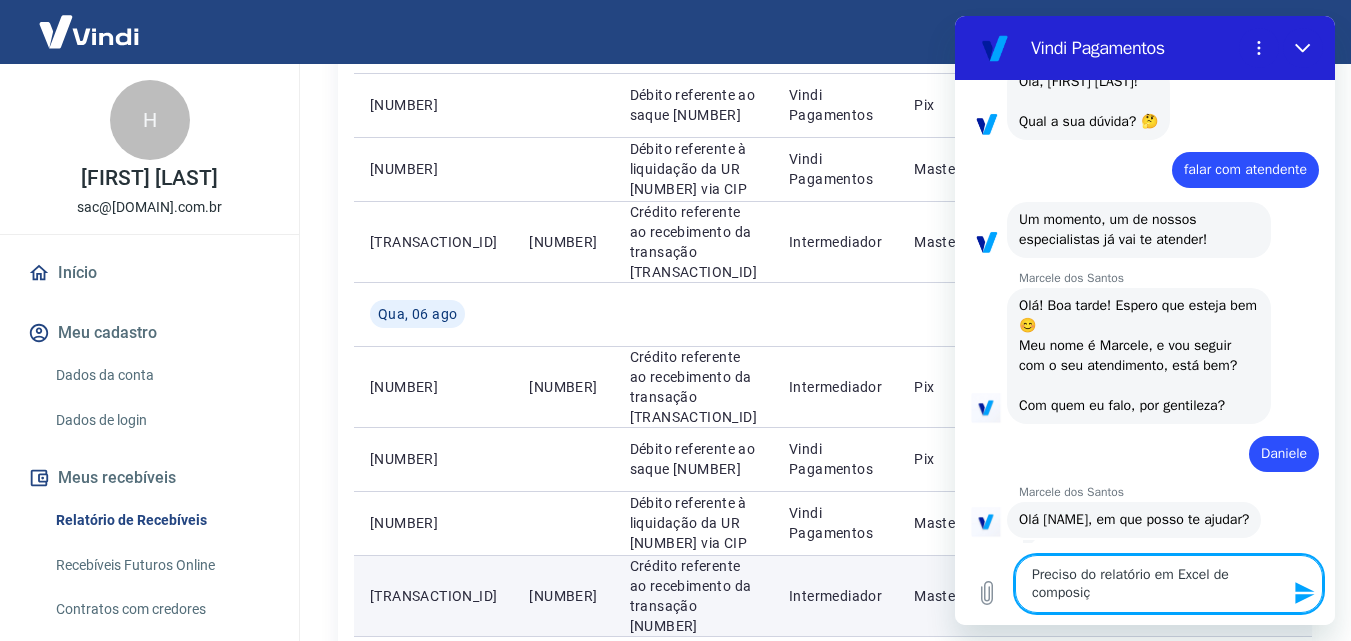 type on "Preciso do relatório em Excel de composiçã" 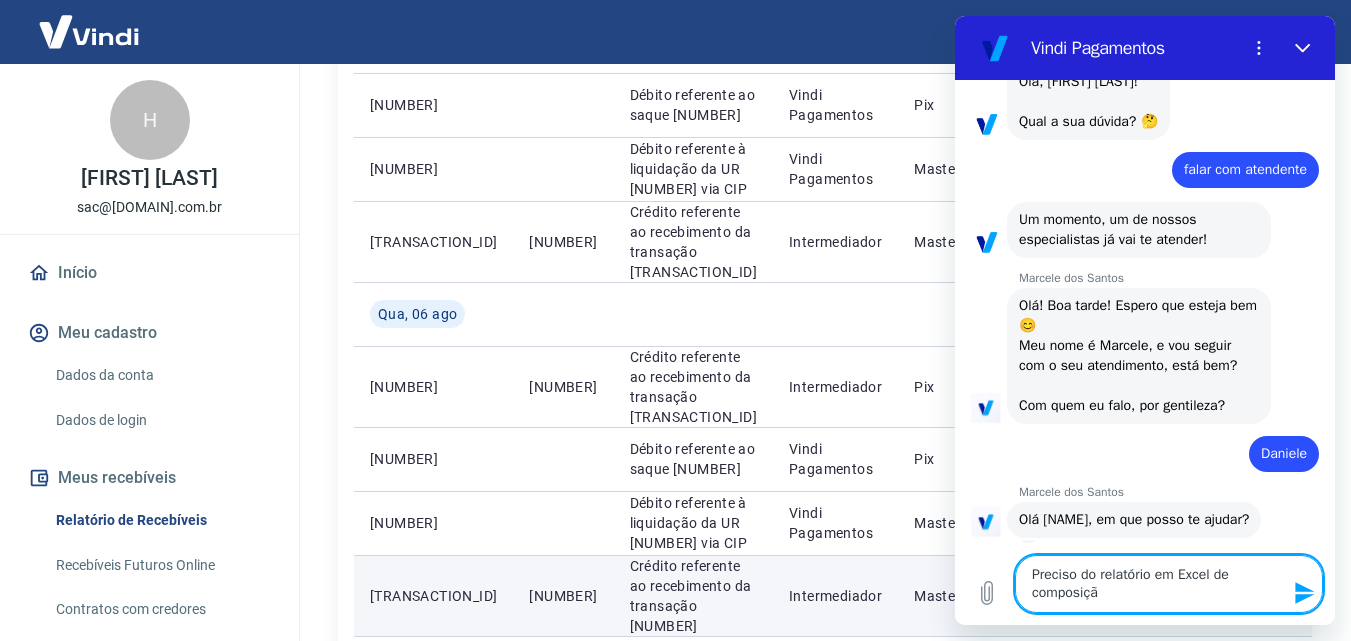type on "Preciso do relatório em Excel de composição" 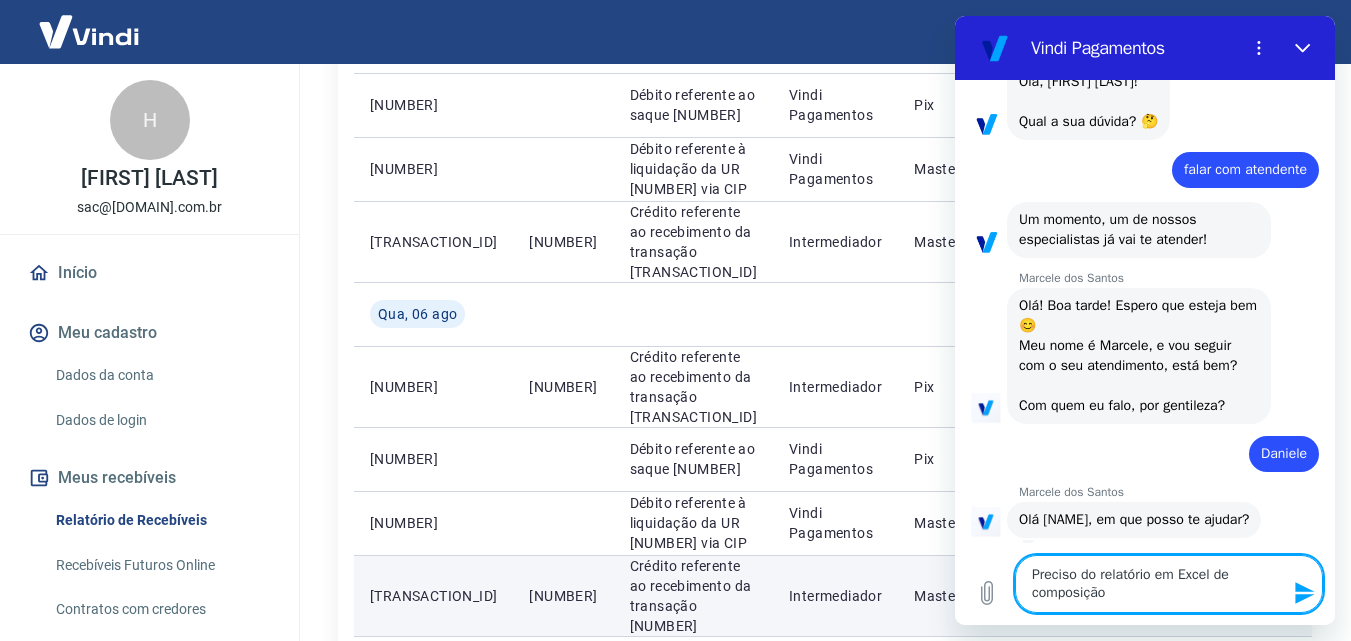 type on "Preciso do relatório em Excel de composição" 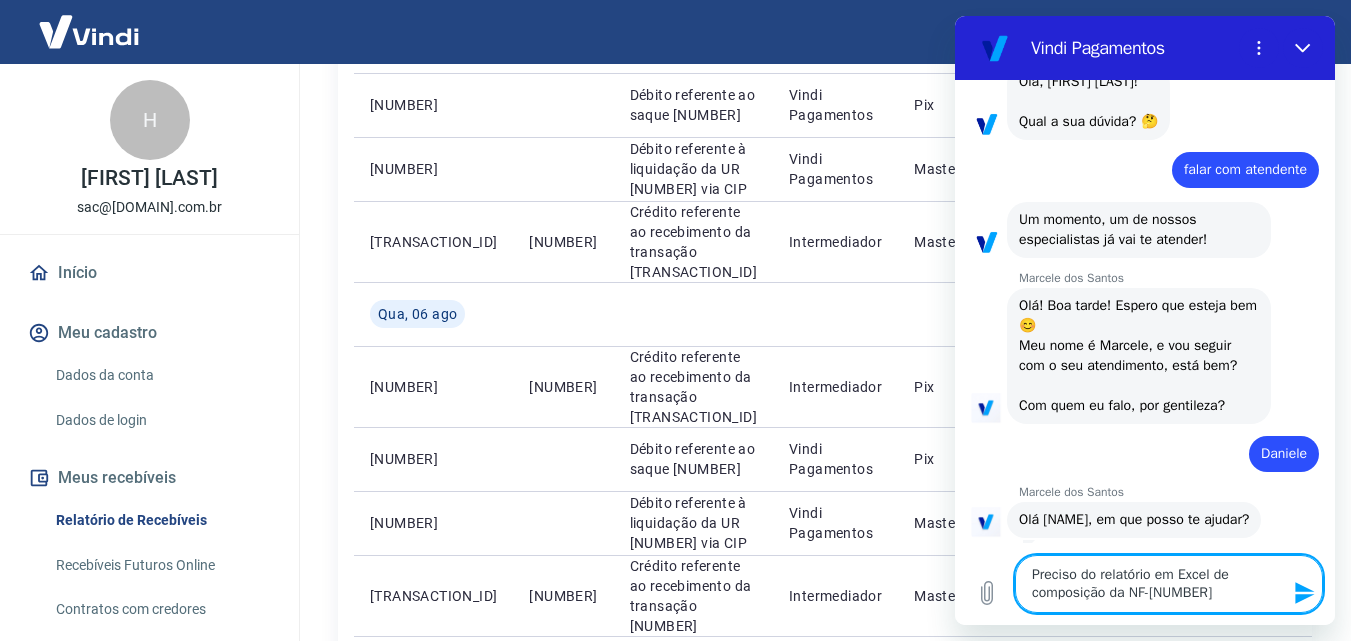 scroll, scrollTop: 124, scrollLeft: 0, axis: vertical 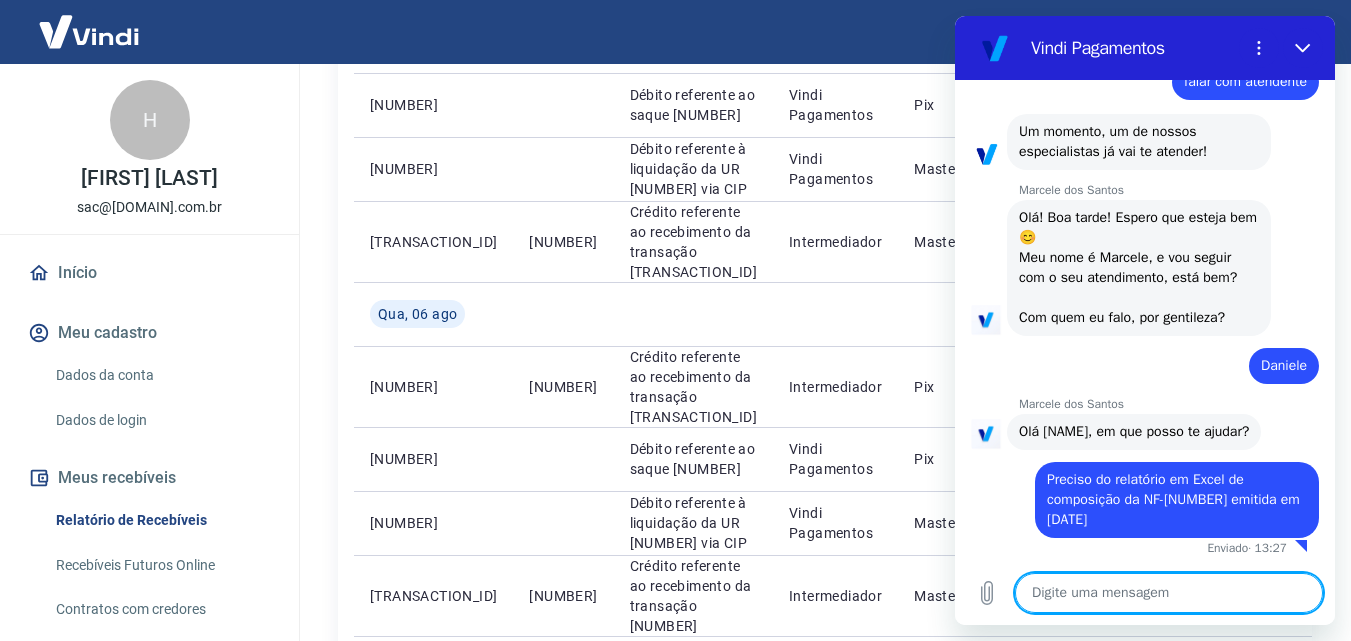 drag, startPoint x: 1148, startPoint y: 585, endPoint x: 1140, endPoint y: 593, distance: 11.313708 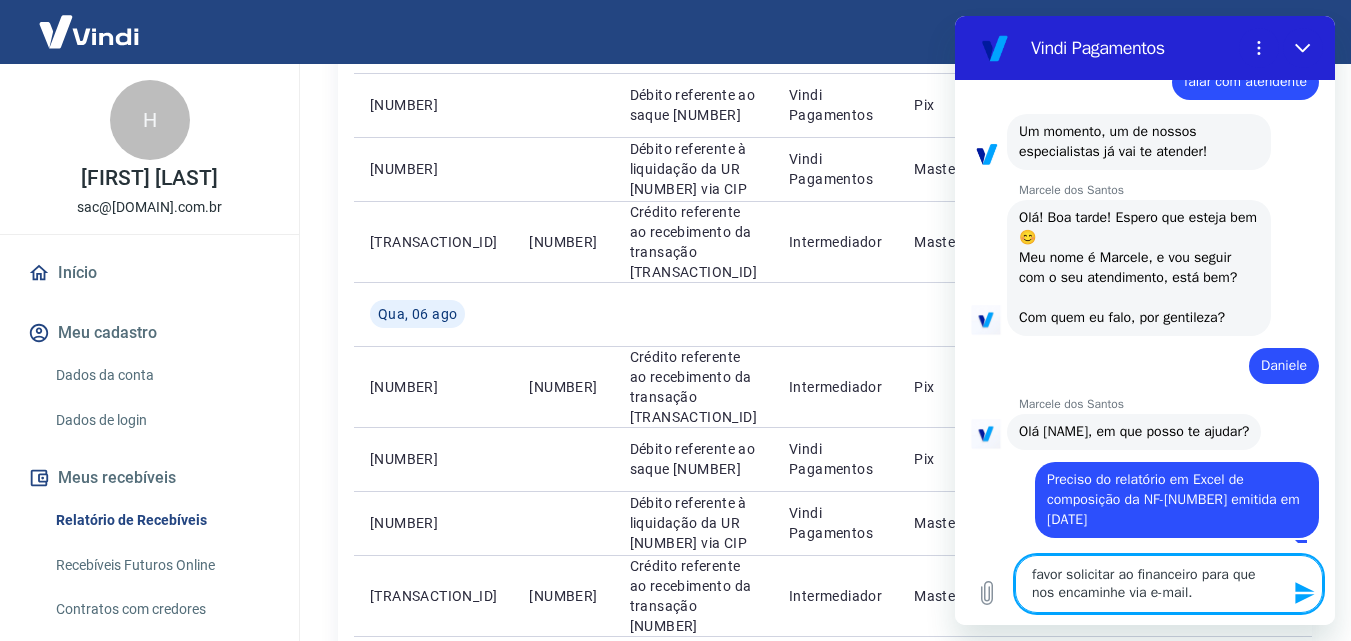 click 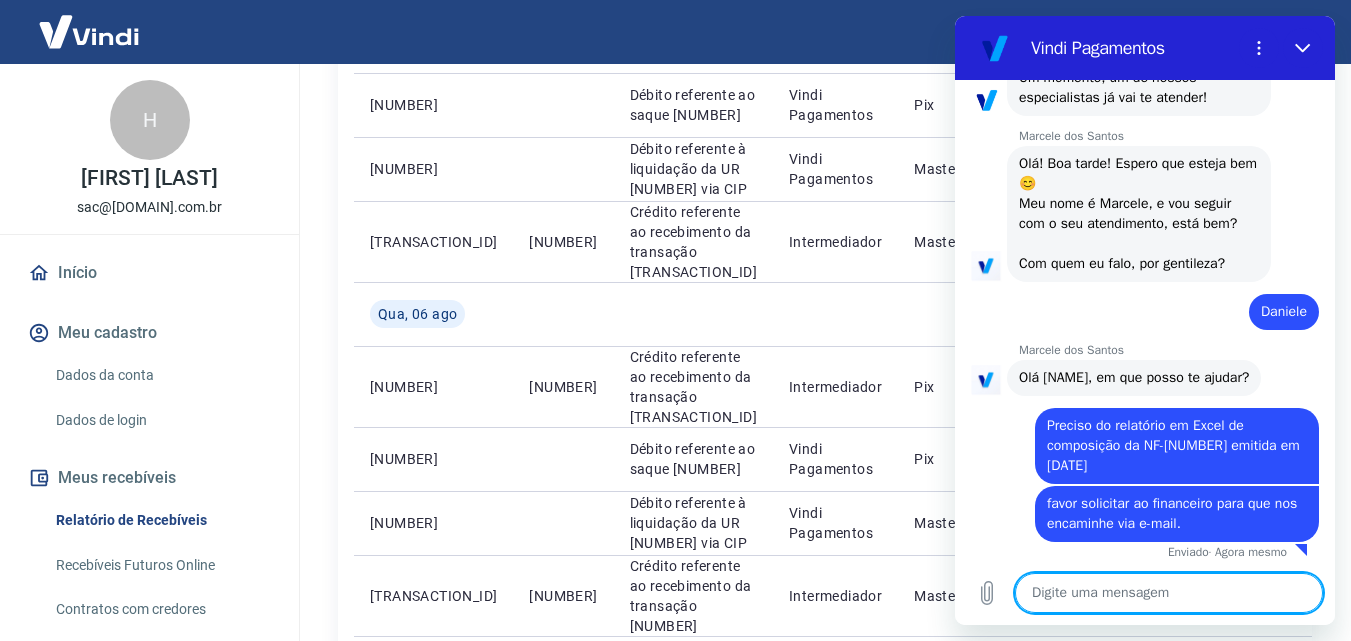scroll, scrollTop: 252, scrollLeft: 0, axis: vertical 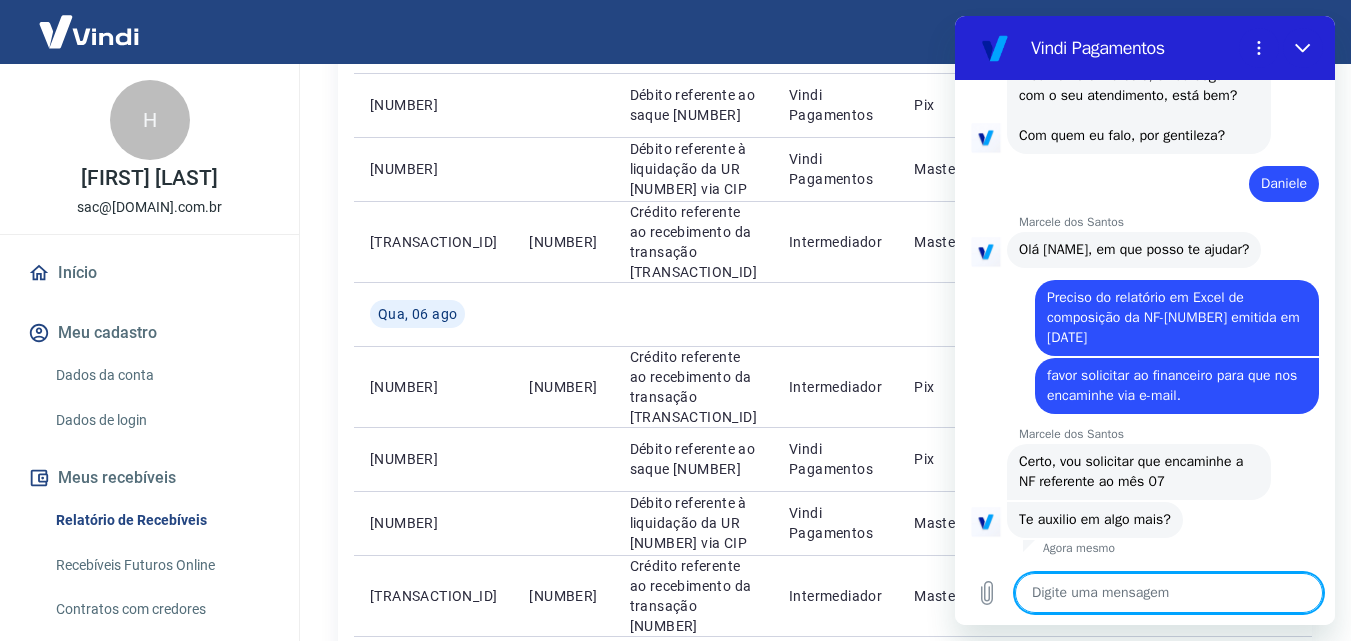 click at bounding box center (1169, 593) 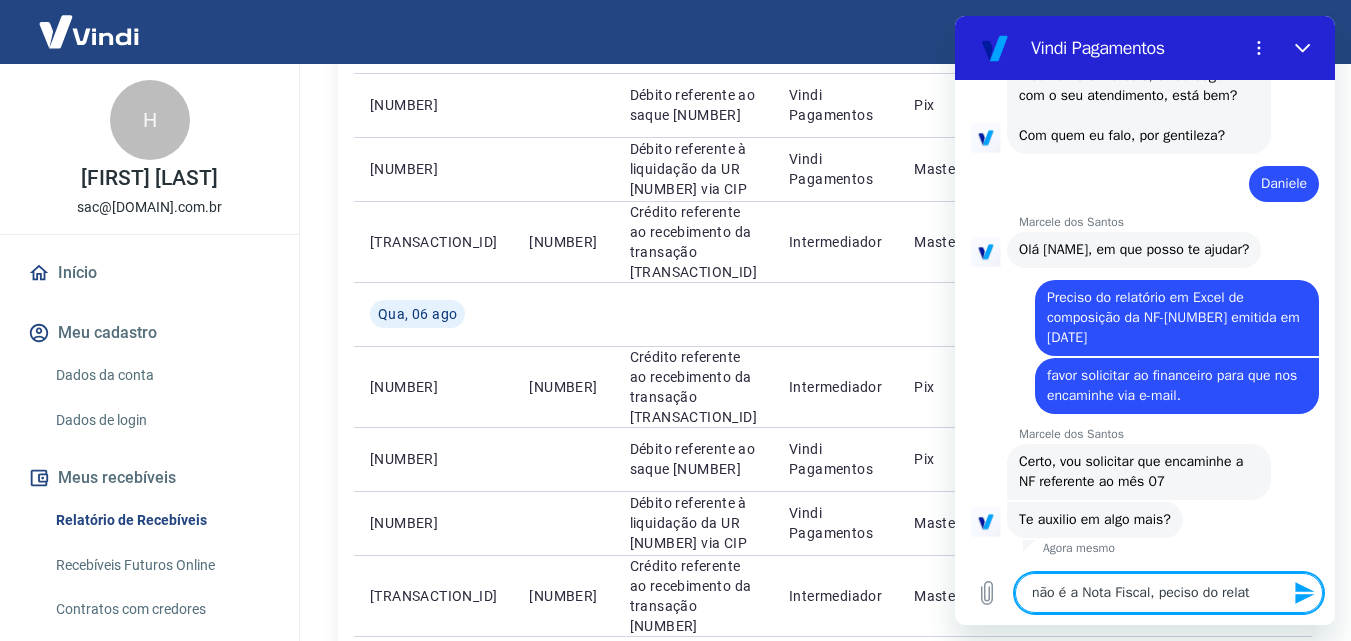 click on "Vindi Pagamentos 13:25  diz:  Olá Enviado  · 13:25  diz:  Olá, [FIRST] de [LAST]!
Qual a sua dúvida? 🤔 13:26  diz:  falar com atendente Enviado  · 13:26  diz:  Um momento, um de nossos especialistas já vai te atender! 13:26 Marcele dos Santos Marcele dos Santos diz:  Olá! Boa tarde! Espero que esteja bem 😊 Meu nome é Marcele, e vou seguir com o seu atendimento, está bem?   Com quem eu falo, por gentileza? 13:27  diz:  Daniele Enviado  · 13:27 Marcele dos Santos Marcele dos Santos diz:  Olá Danile, em que posso te ajudar? 13:27  diz:  Preciso do relatório em Excel de composição da NF-[NUMBER] emitida em [DATE] Enviado  · 13:27  diz:  favor solicitar ao financeiro para que nos encaminhe via e-mail.   Enviado  · 13:29 Marcele dos Santos Marcele dos Santos diz:  Certo, vou solicitar que encaminhe a NF referente ao mês 07 Agora mesmo Marcele dos Santos diz:  Te auxilio em algo mais? Agora mesmo Digite uma mensagem não é a Nota Fiscal, peciso do relat x" 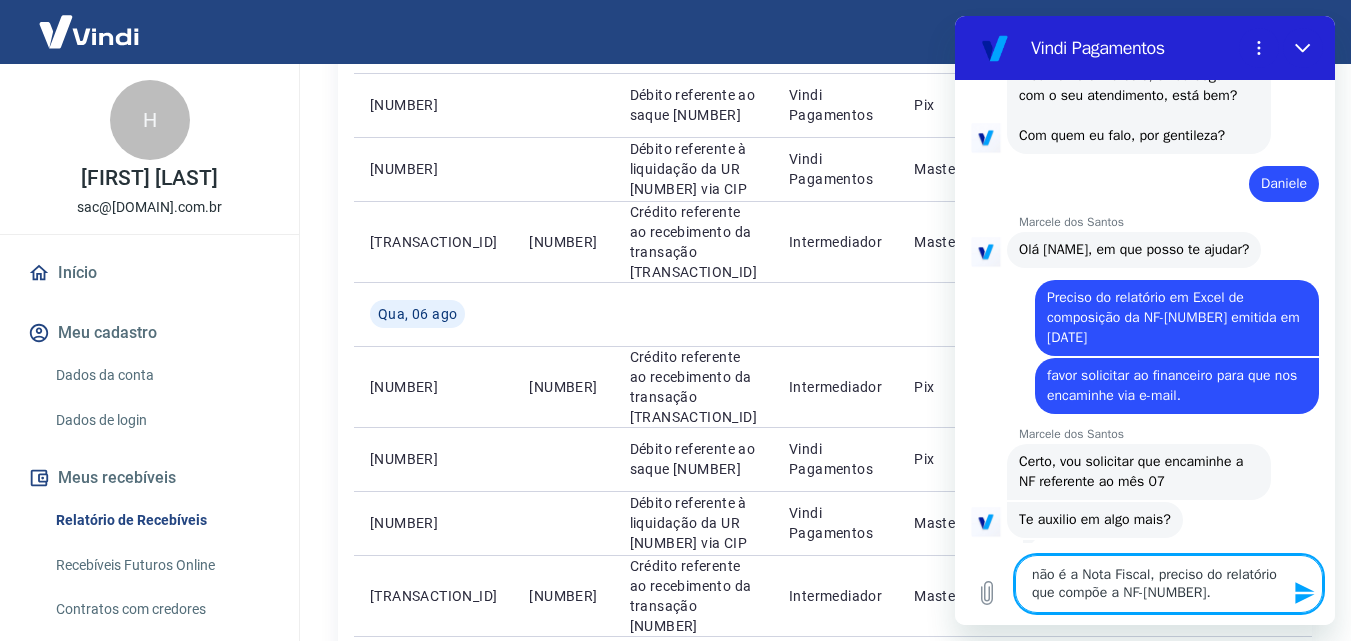 click 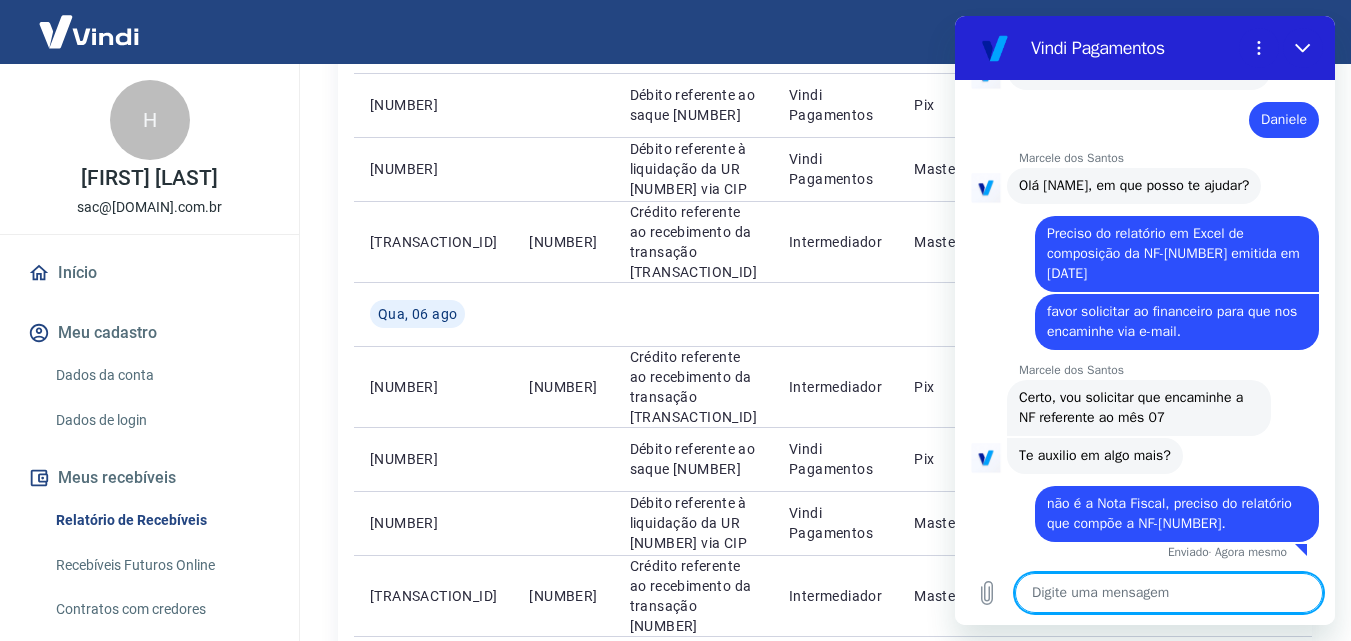 scroll, scrollTop: 444, scrollLeft: 0, axis: vertical 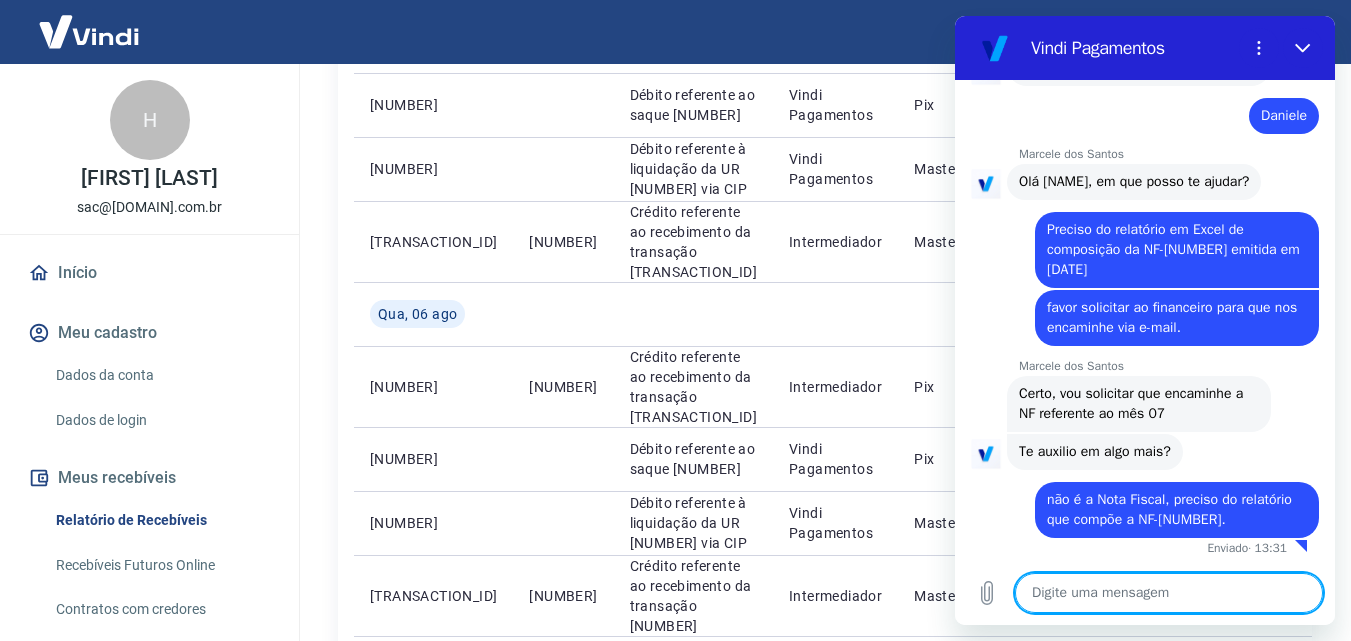 click at bounding box center (1169, 593) 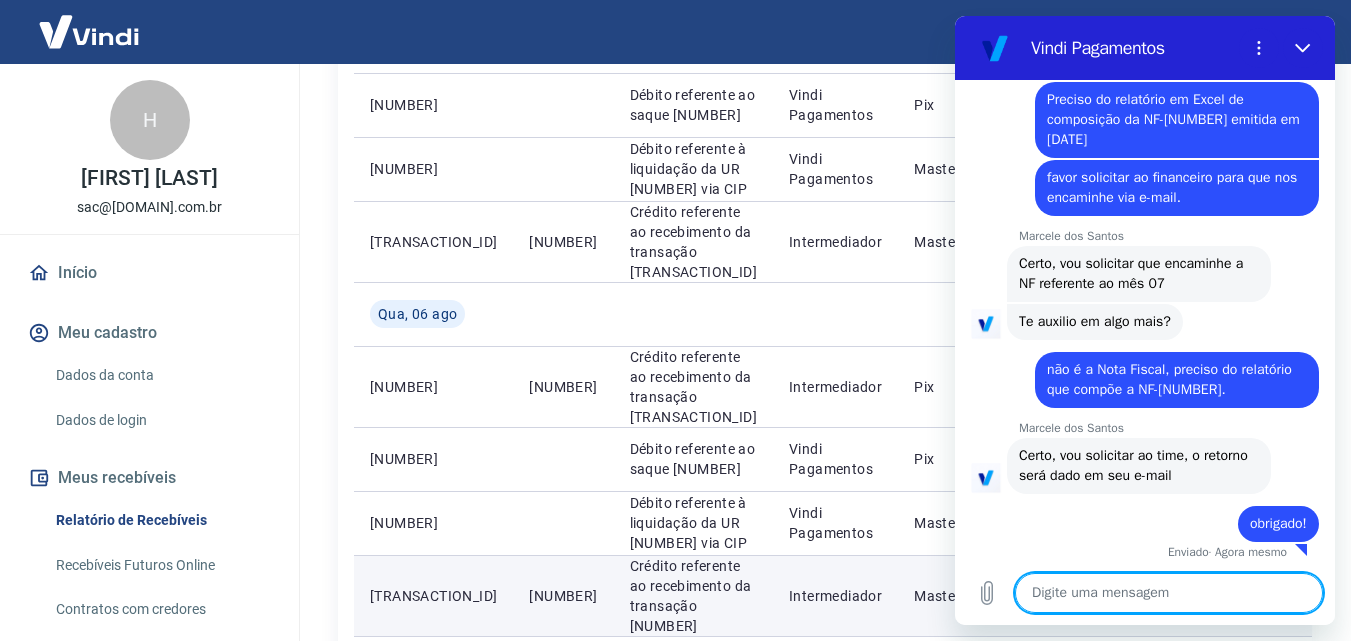 scroll, scrollTop: 578, scrollLeft: 0, axis: vertical 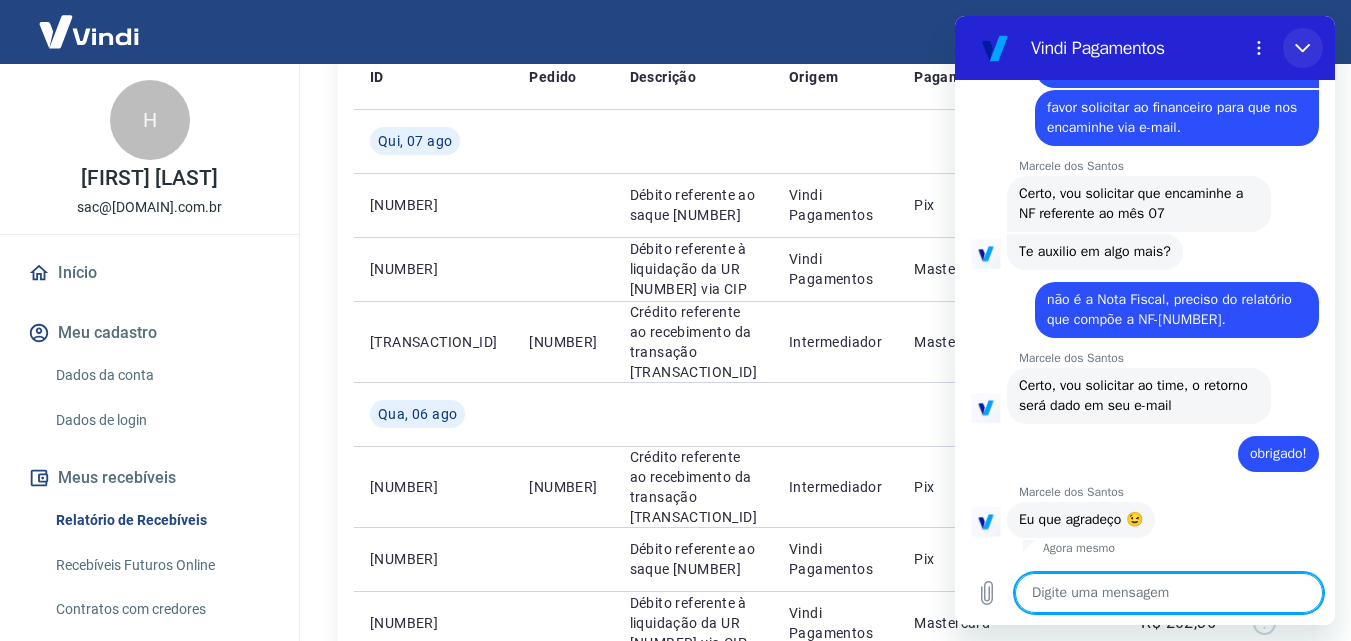 click 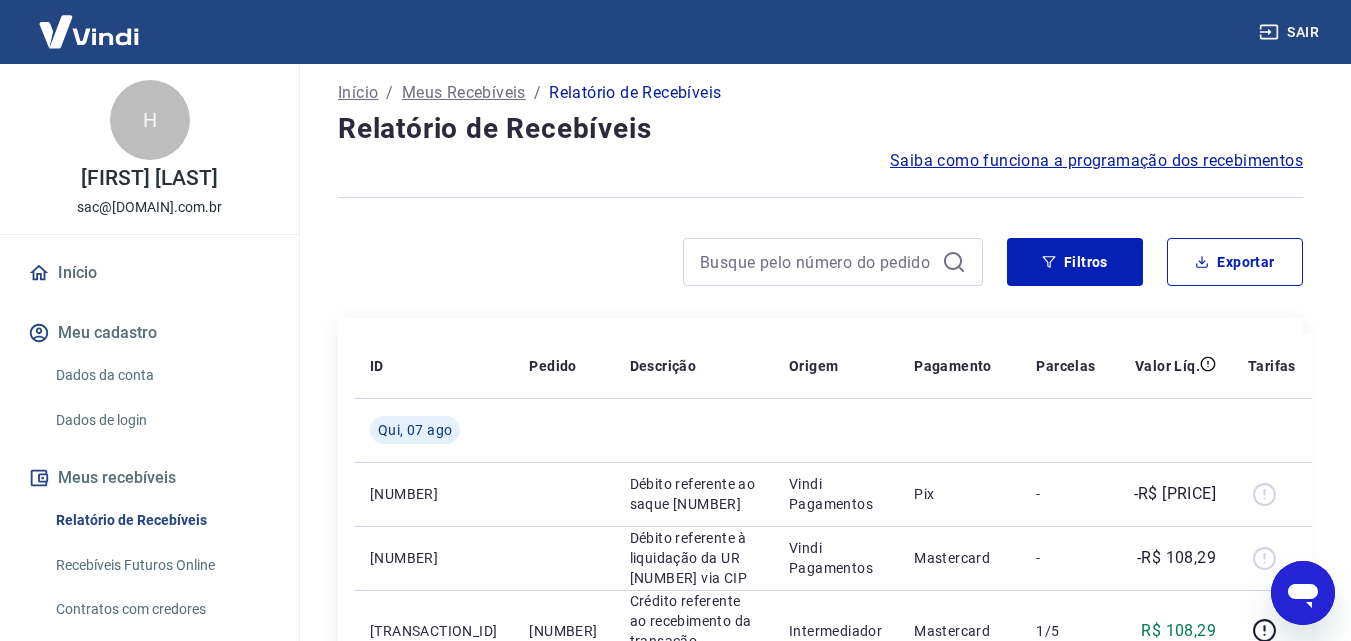 scroll, scrollTop: 0, scrollLeft: 0, axis: both 